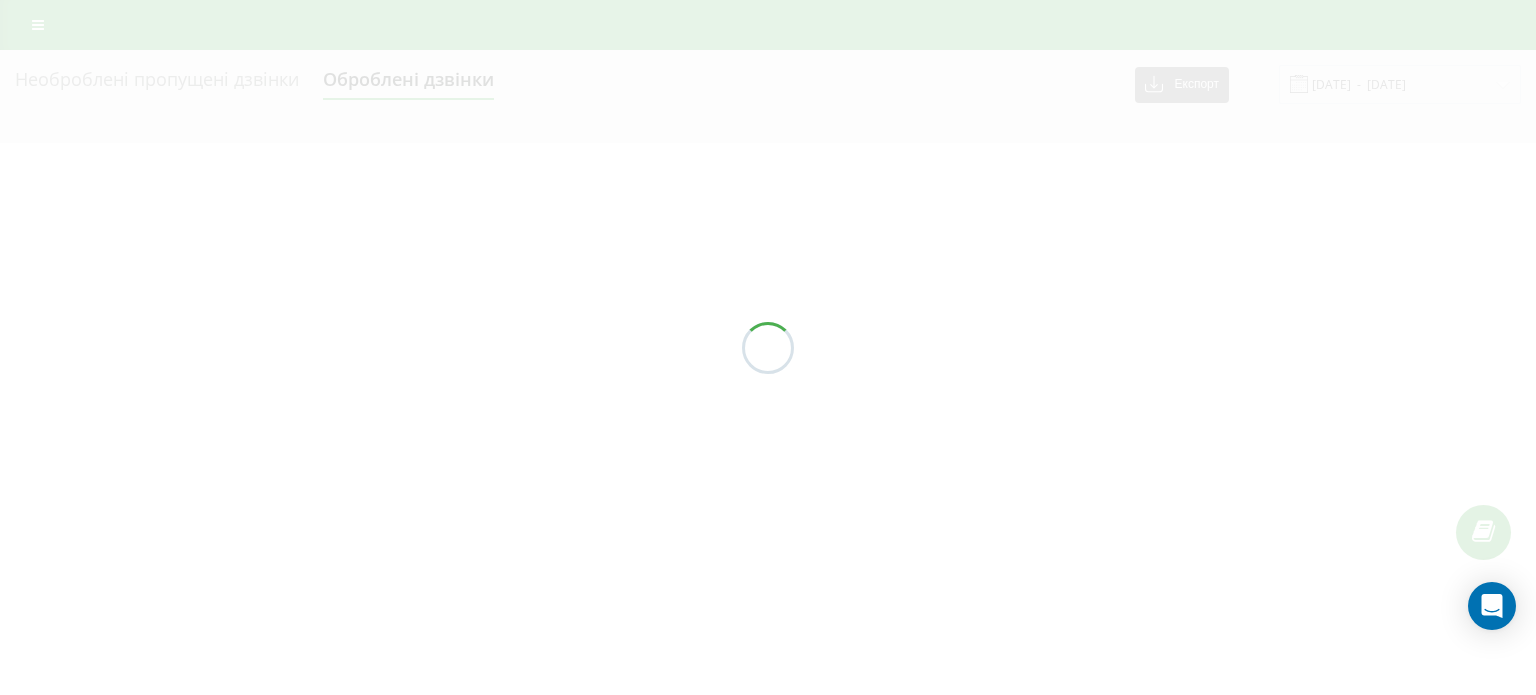 scroll, scrollTop: 0, scrollLeft: 0, axis: both 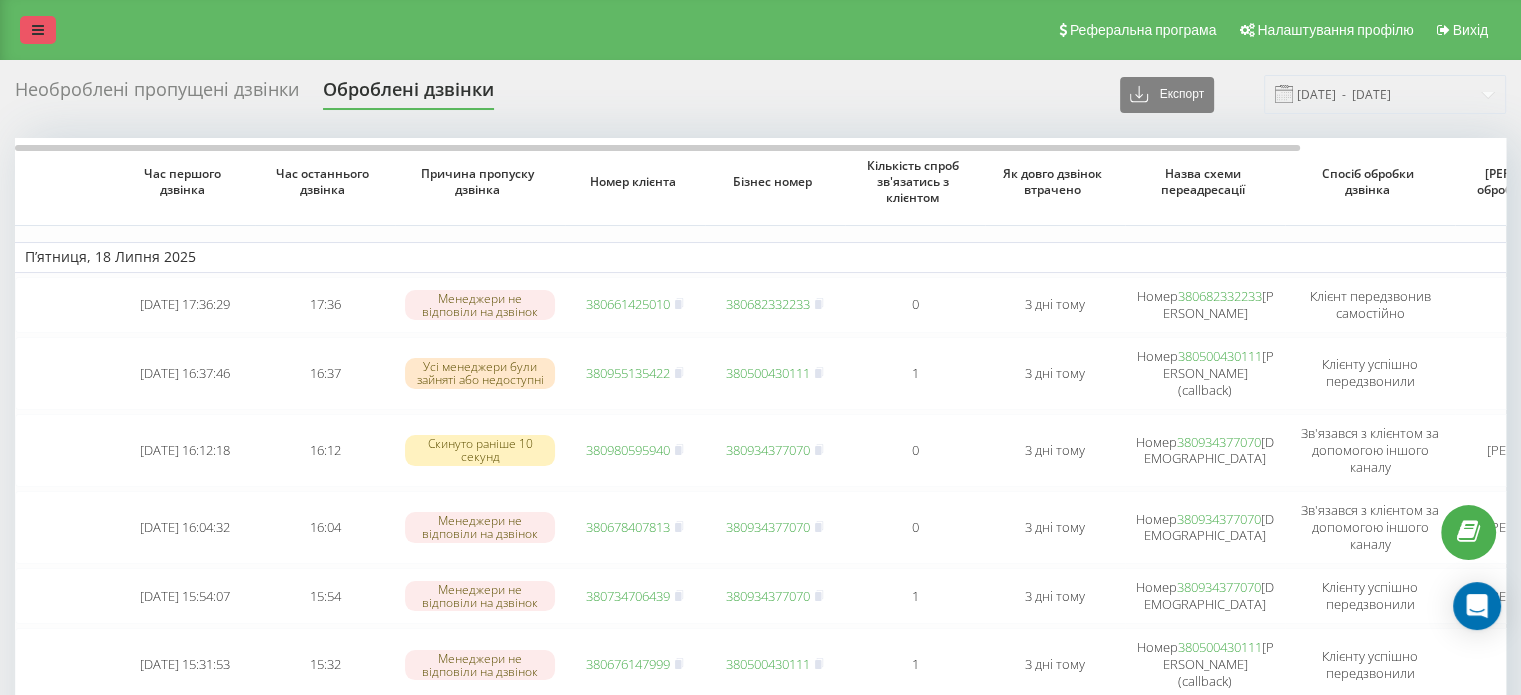 click at bounding box center [38, 30] 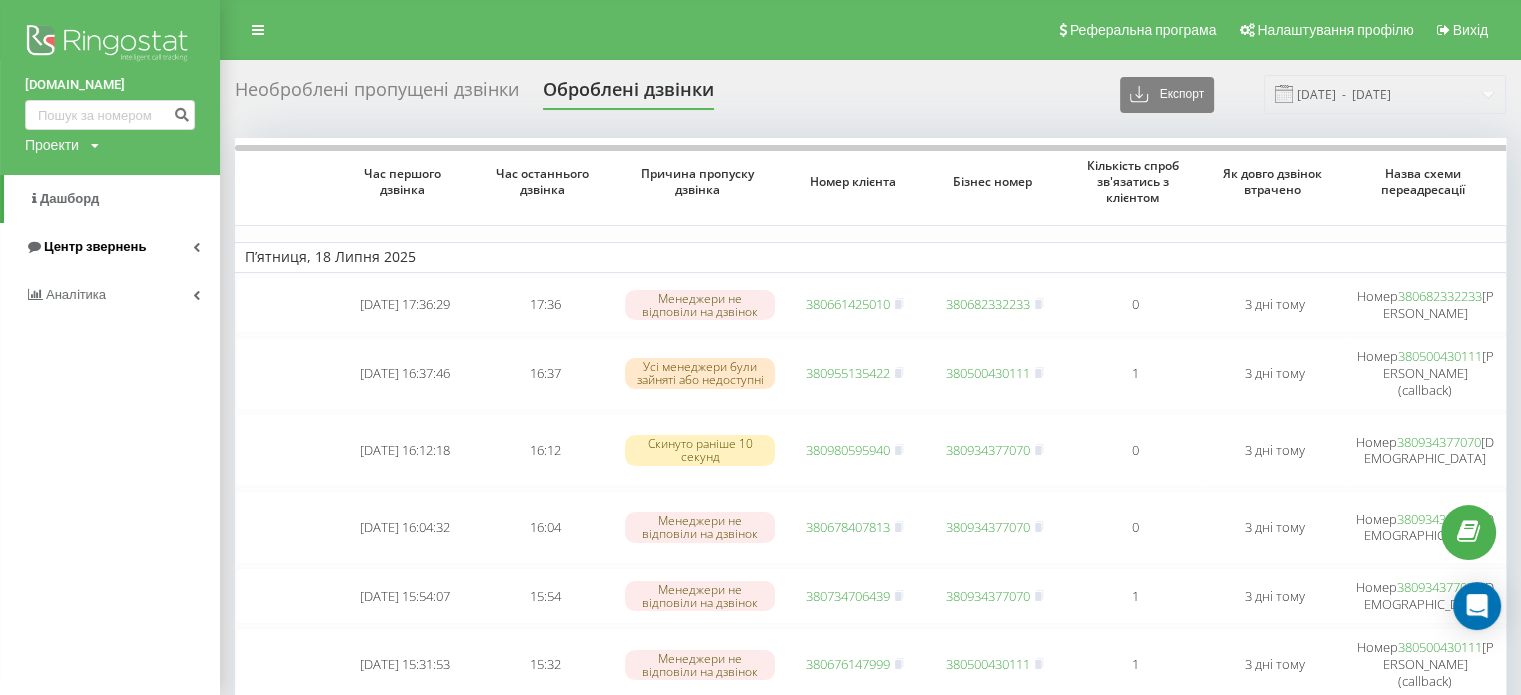 click on "Центр звернень" at bounding box center [110, 247] 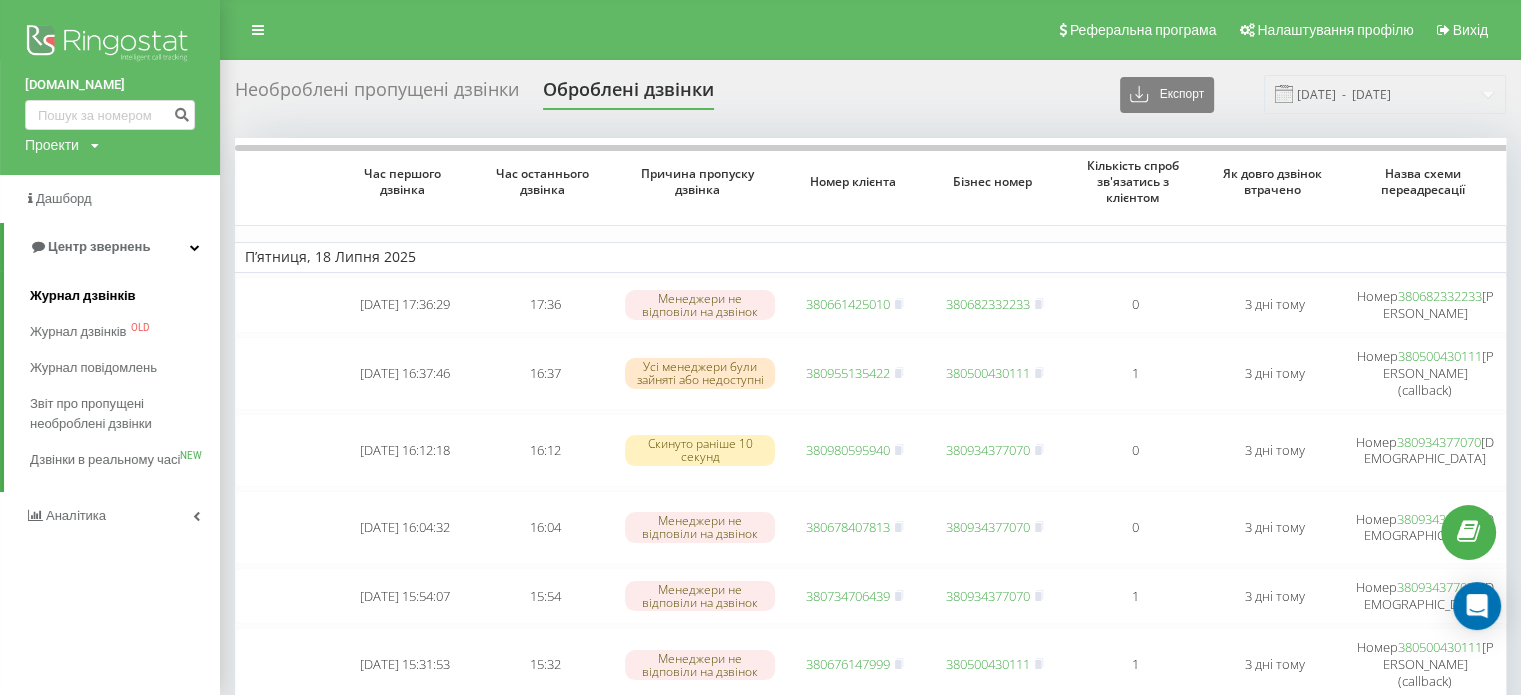 click on "Журнал дзвінків" at bounding box center [83, 296] 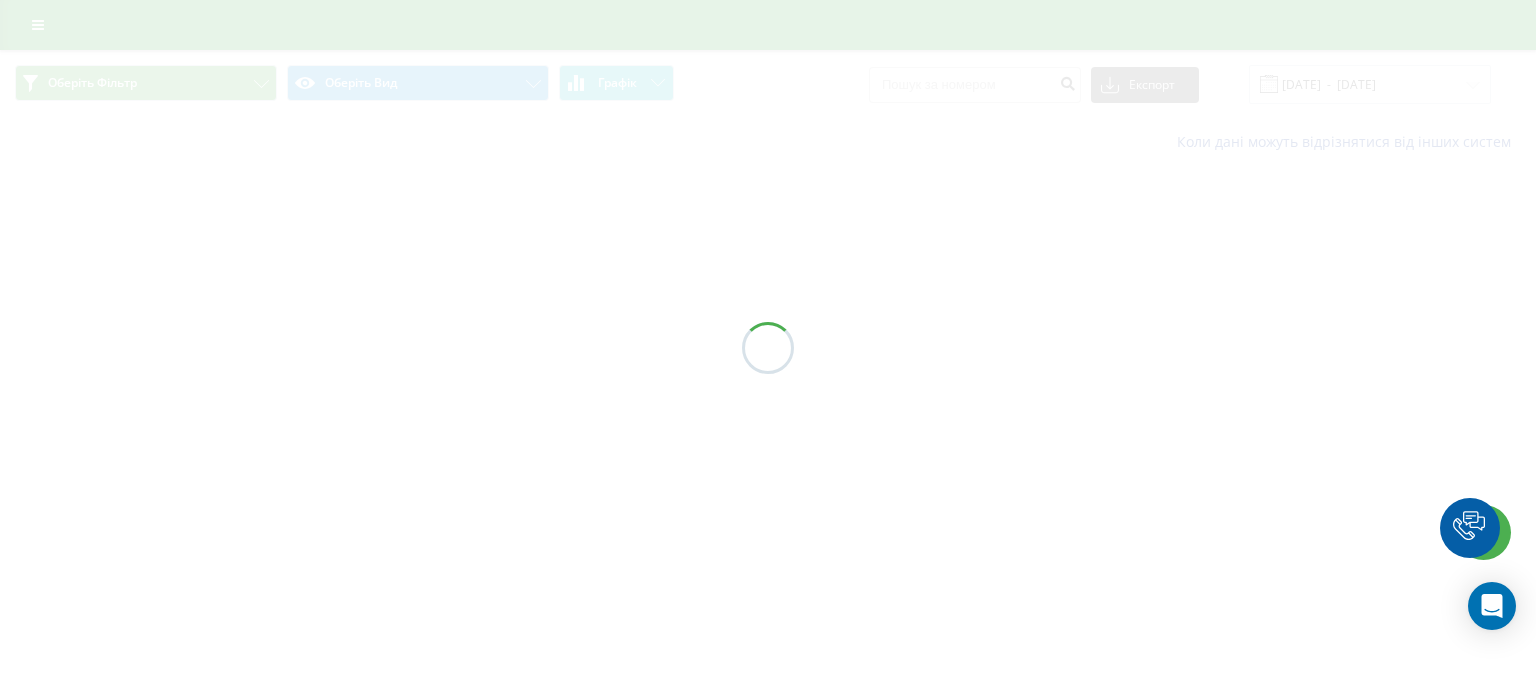 scroll, scrollTop: 0, scrollLeft: 0, axis: both 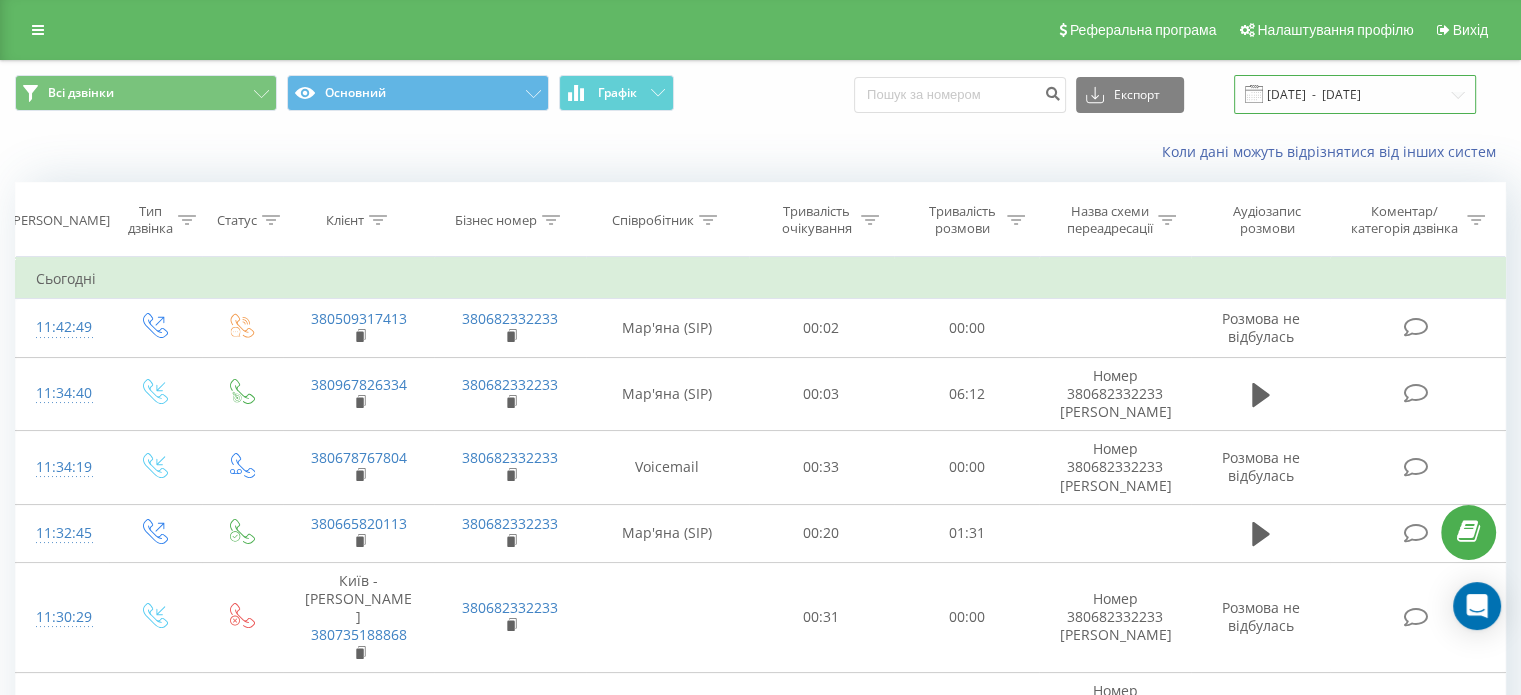 click on "[DATE]  -  [DATE]" at bounding box center (1355, 94) 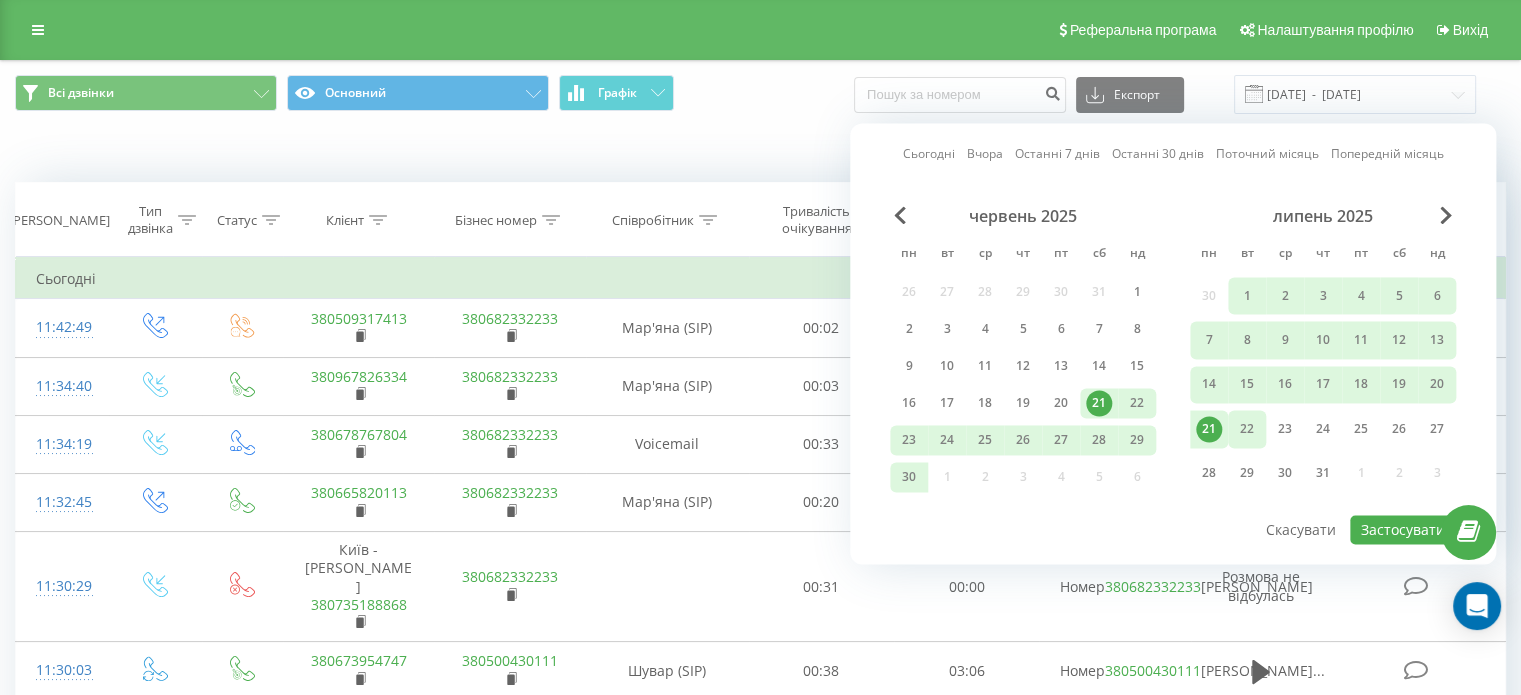 click on "22" at bounding box center [1247, 429] 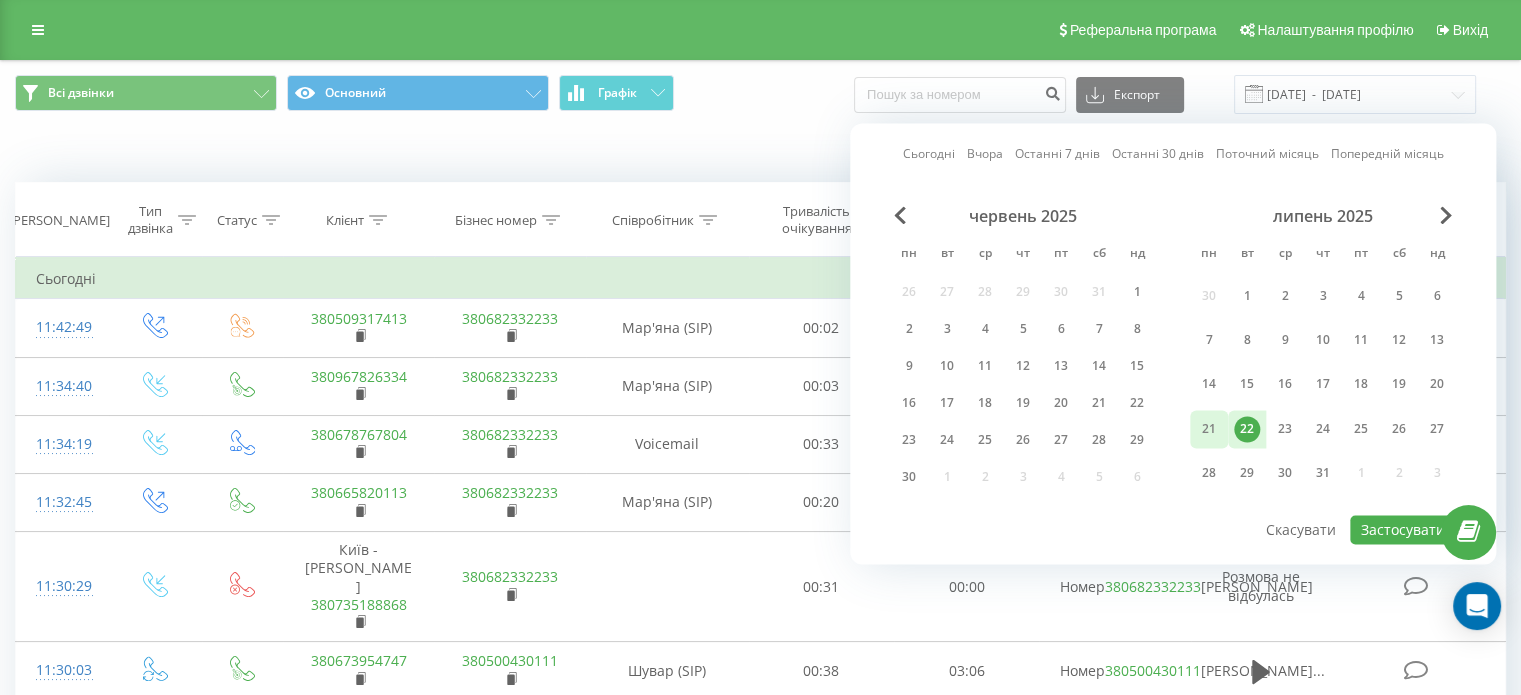 click on "21" at bounding box center [1209, 429] 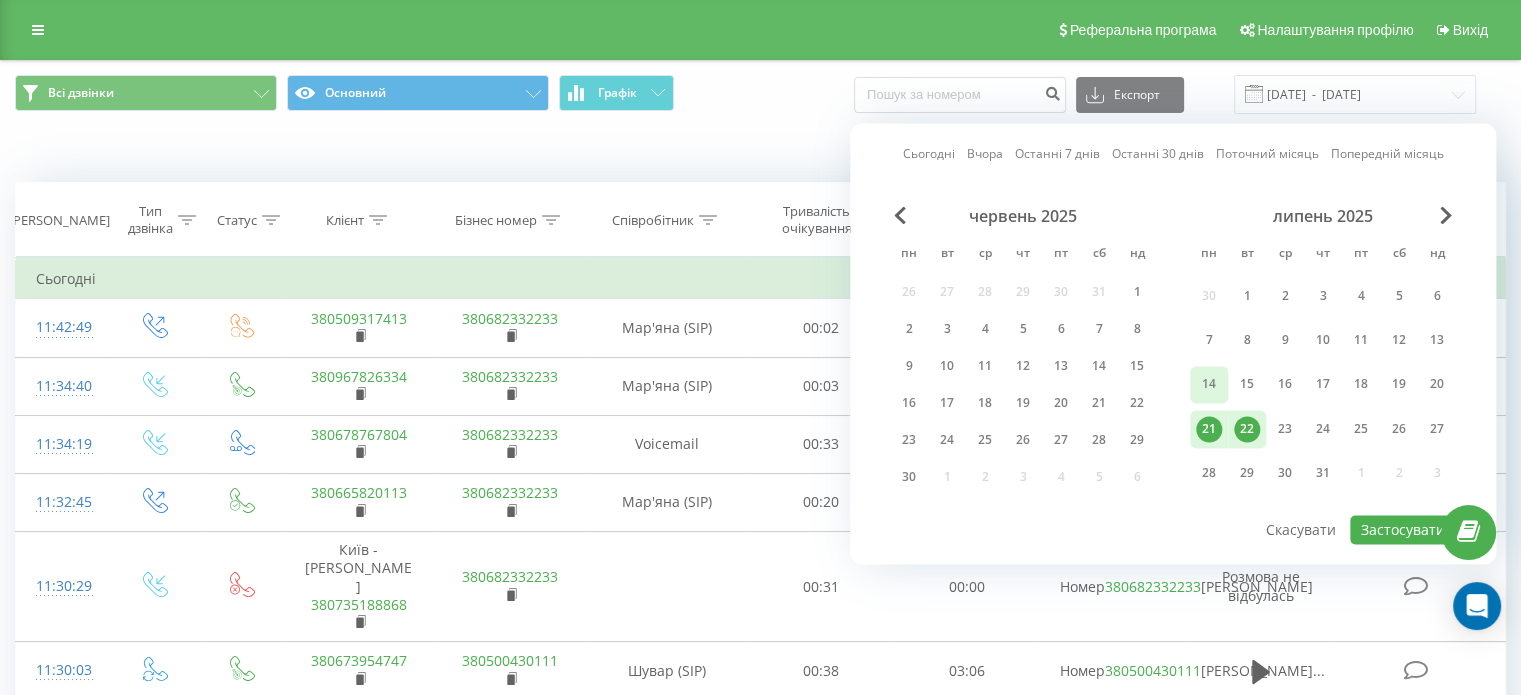click on "14" at bounding box center [1209, 385] 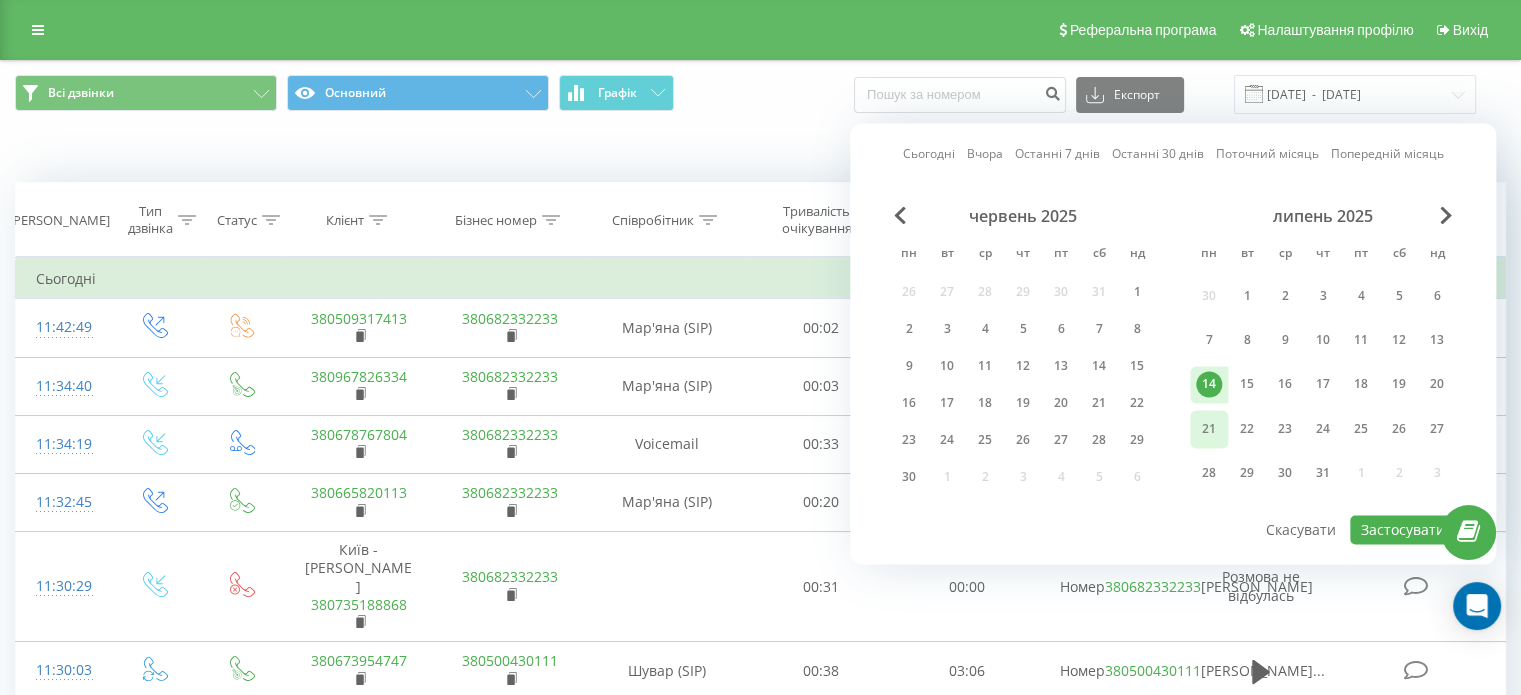 click on "21" at bounding box center [1209, 429] 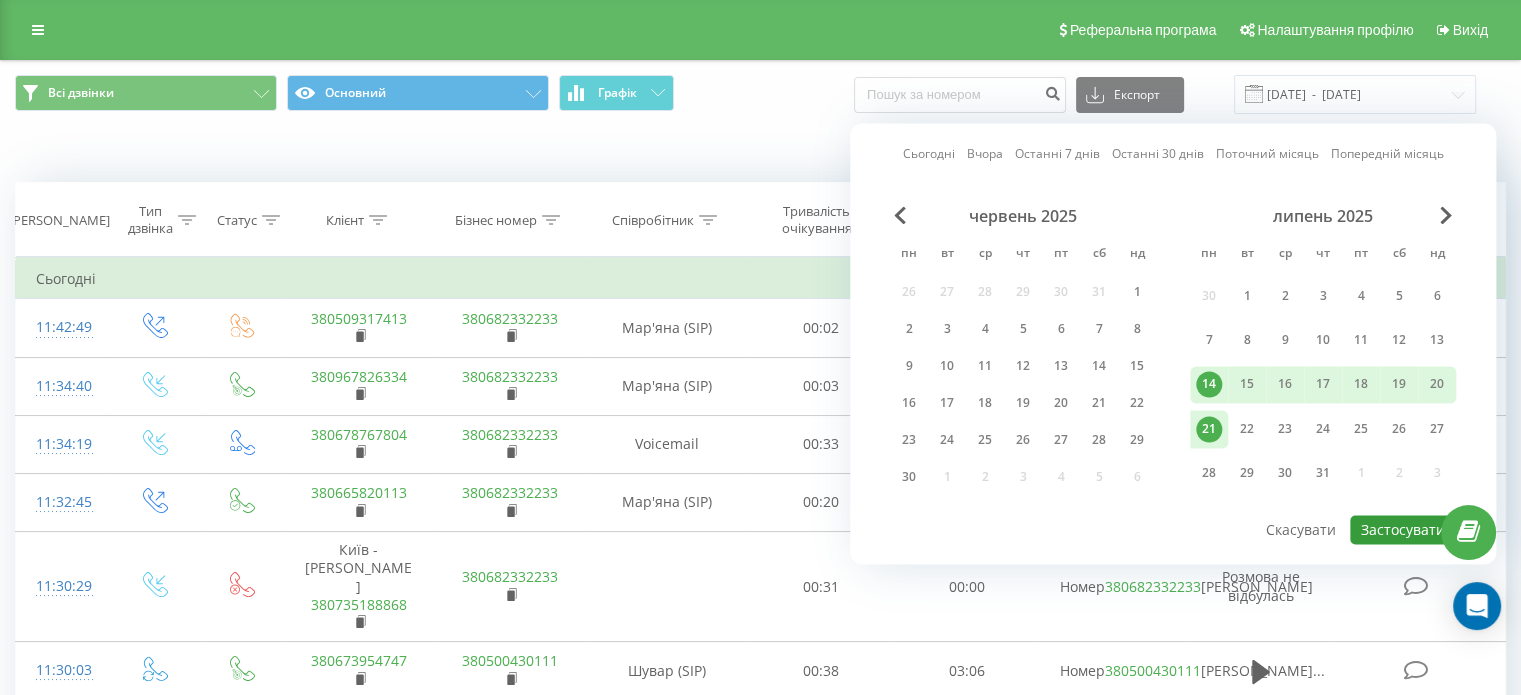 click on "Застосувати" at bounding box center (1403, 529) 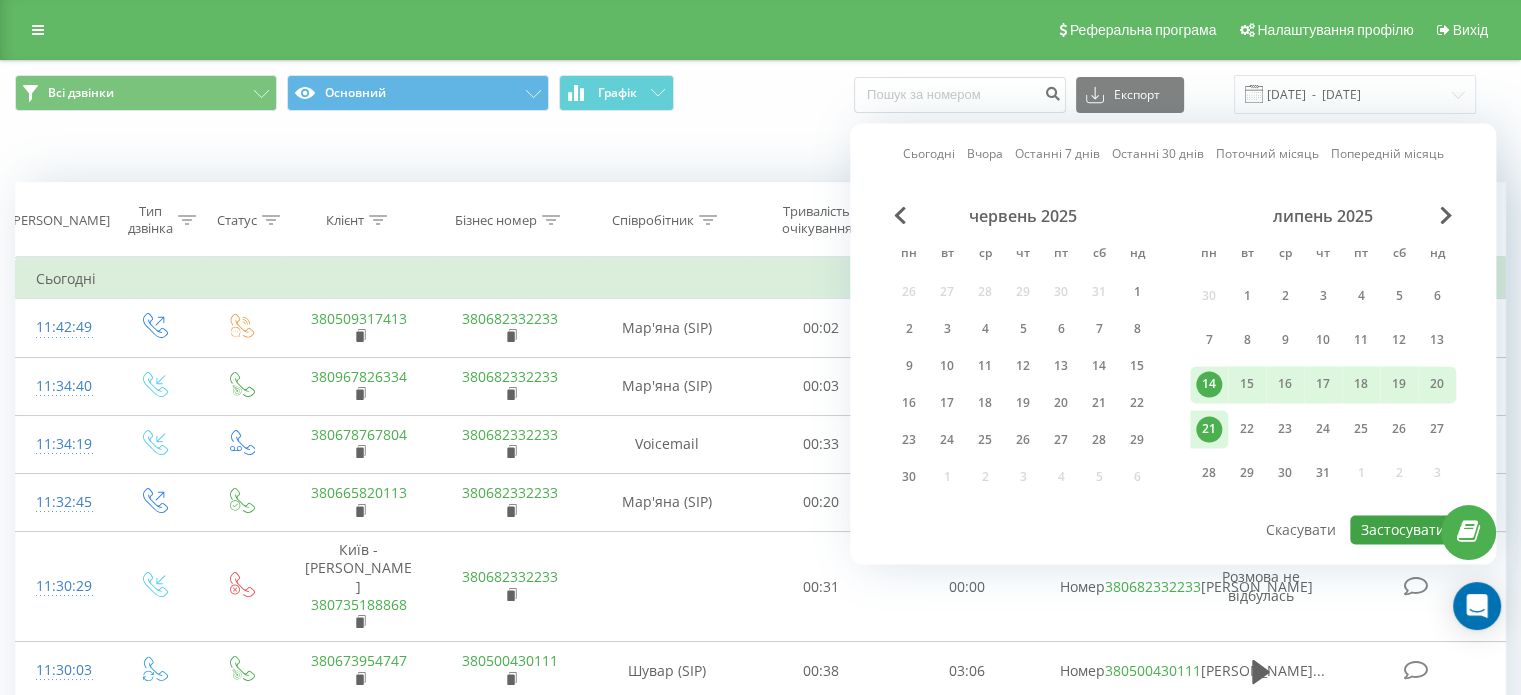 type on "14.07.2025  -  21.07.2025" 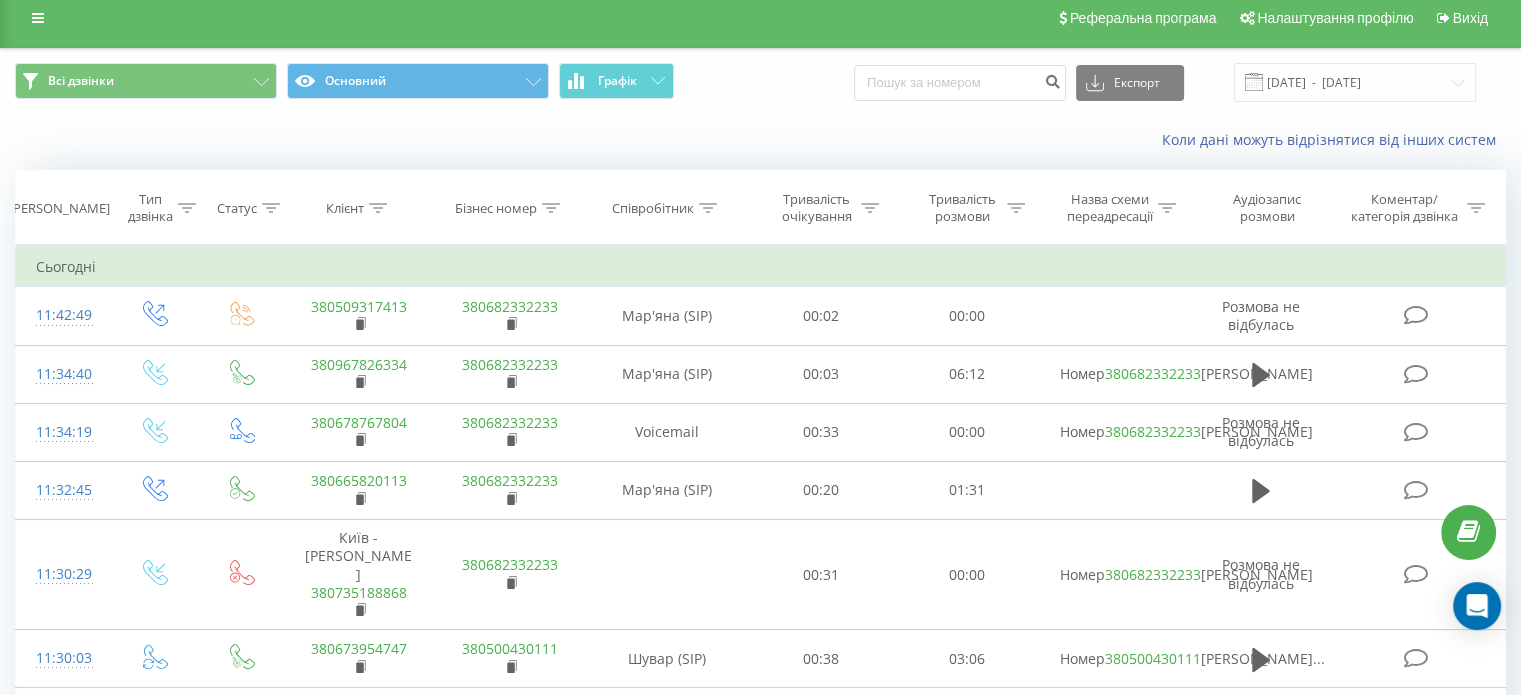 scroll, scrollTop: 0, scrollLeft: 0, axis: both 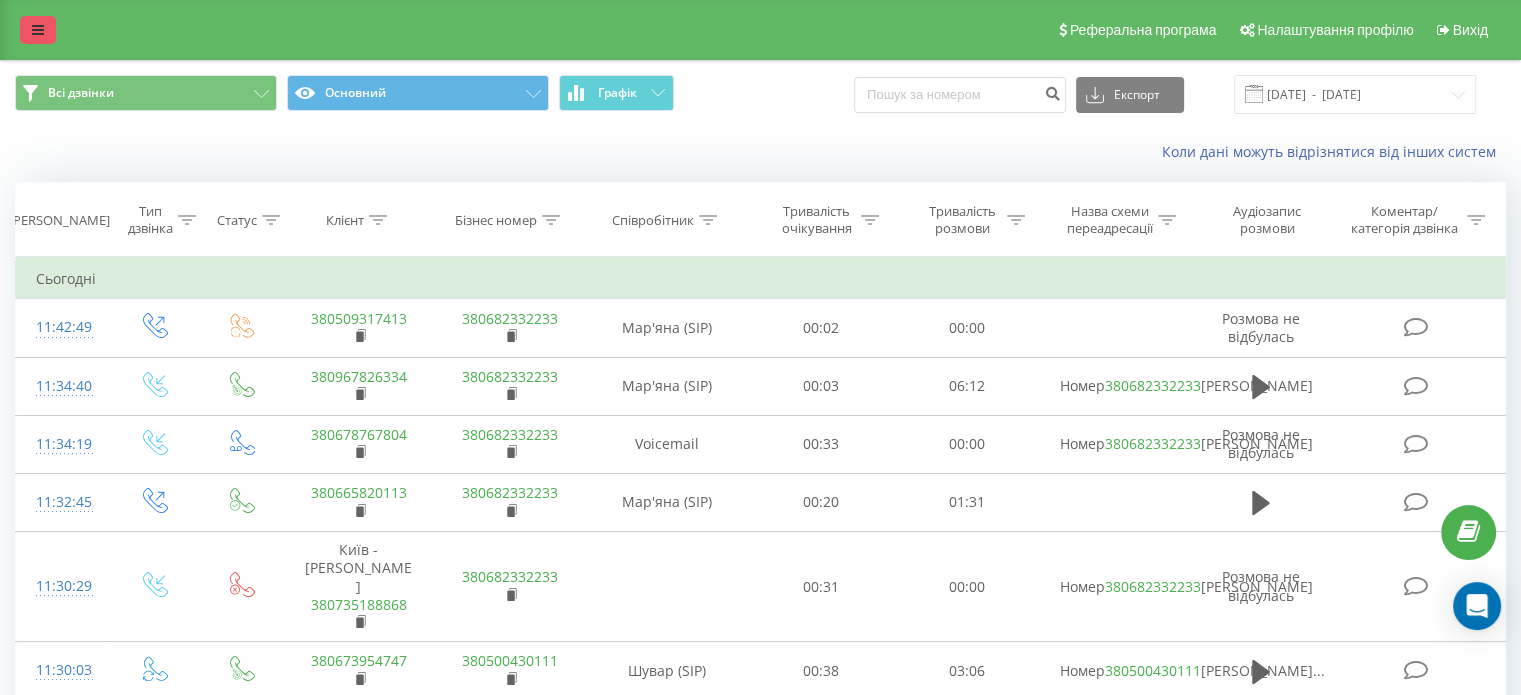 click at bounding box center [38, 30] 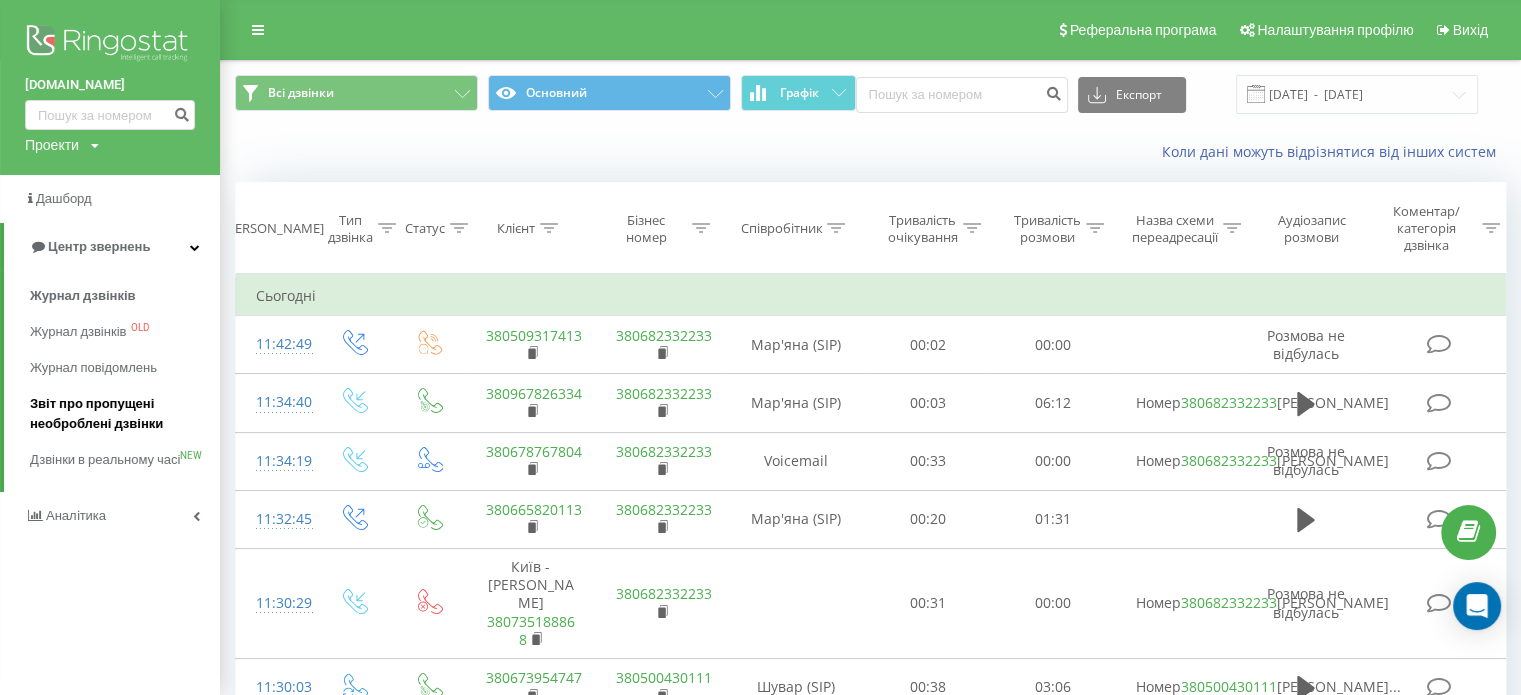 click on "Звіт про пропущені необроблені дзвінки" at bounding box center [120, 414] 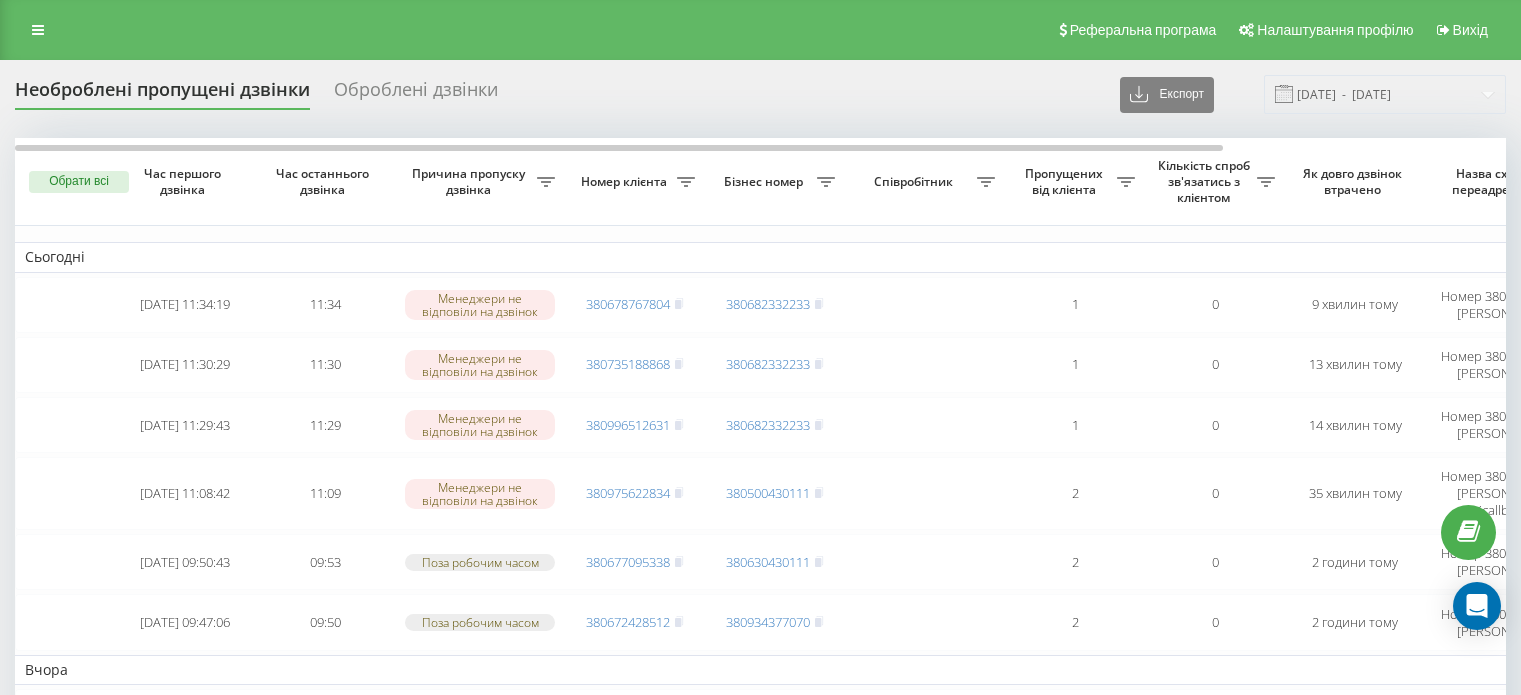 scroll, scrollTop: 0, scrollLeft: 0, axis: both 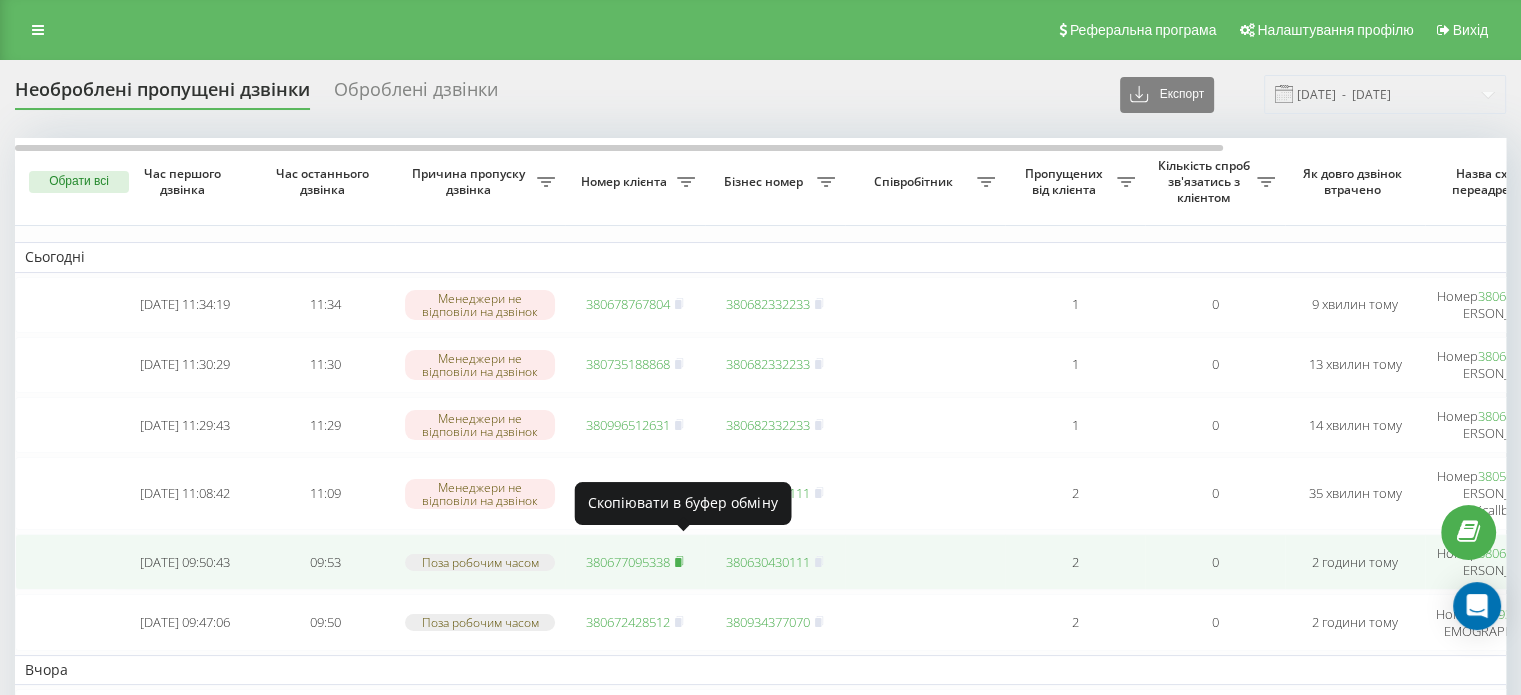 click 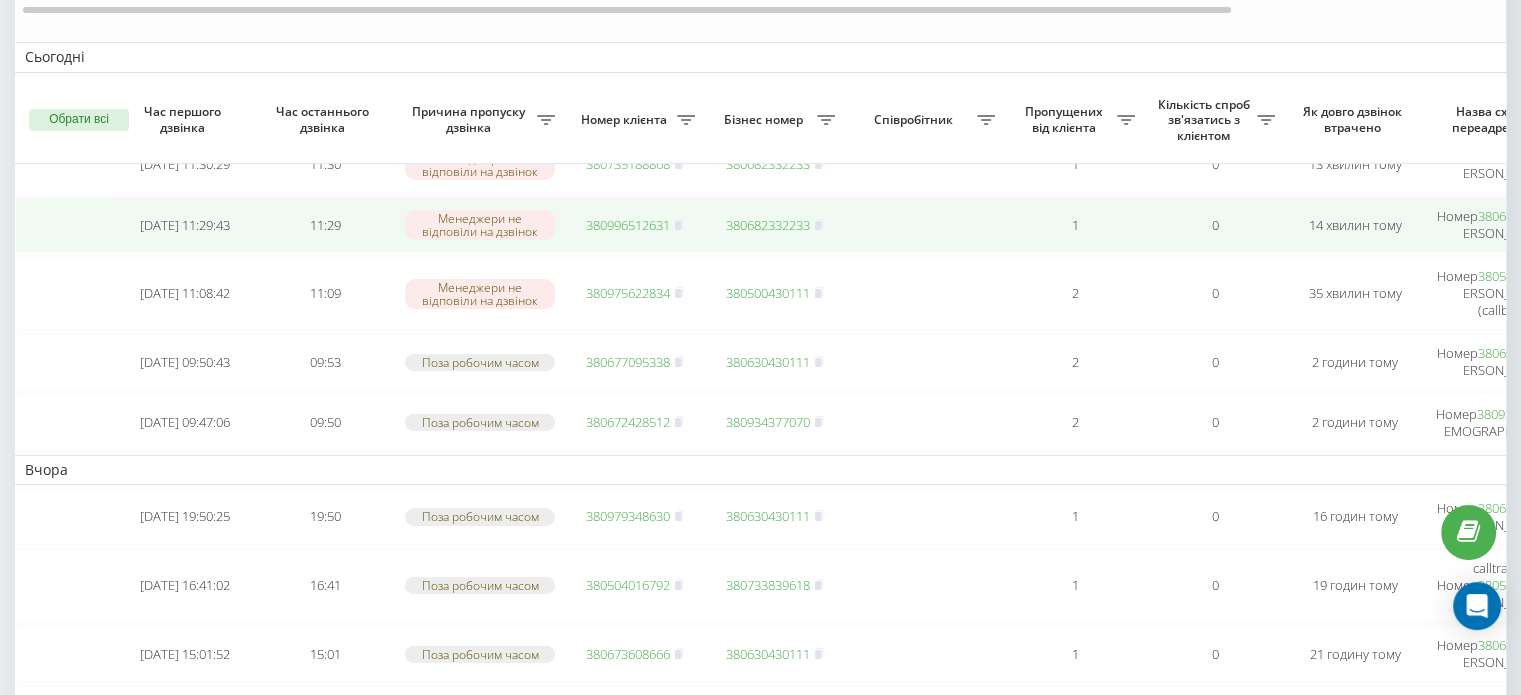 scroll, scrollTop: 300, scrollLeft: 0, axis: vertical 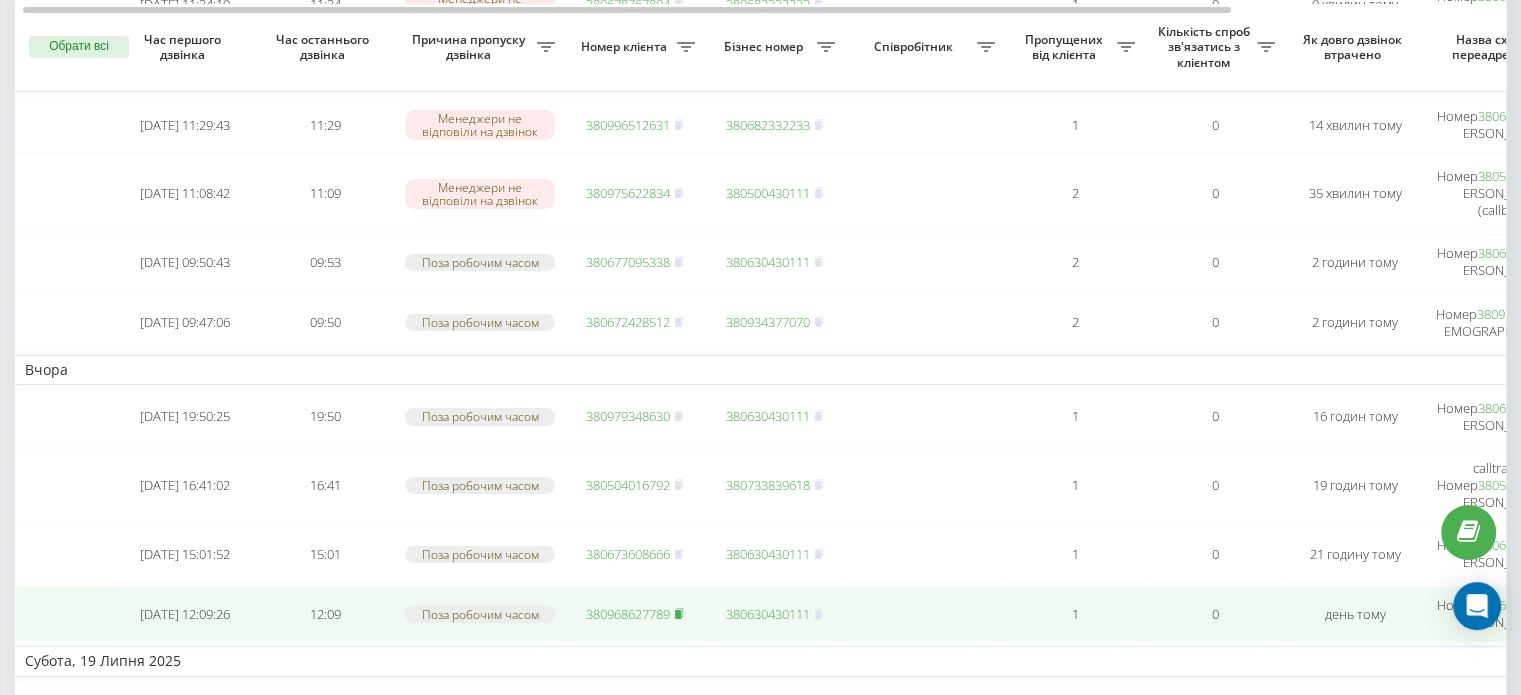 click at bounding box center [679, 614] 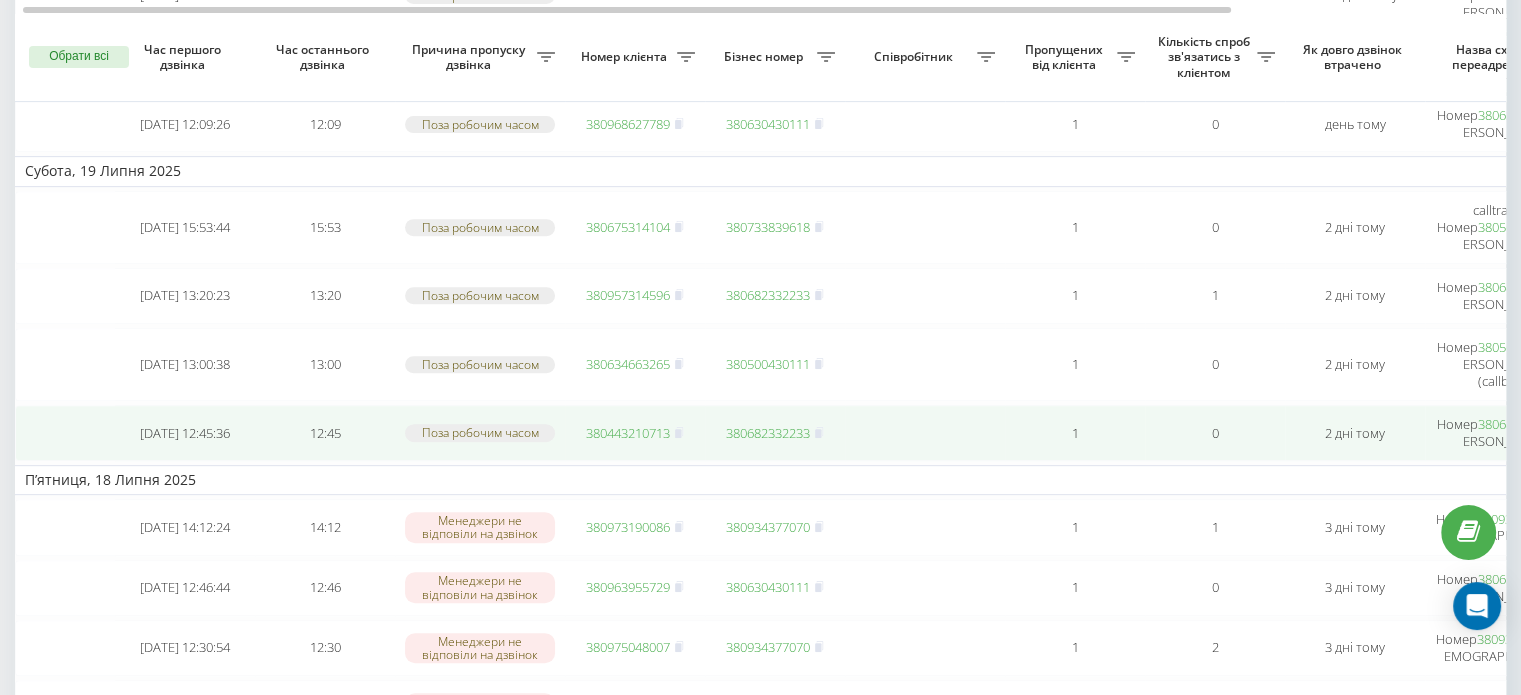 scroll, scrollTop: 800, scrollLeft: 0, axis: vertical 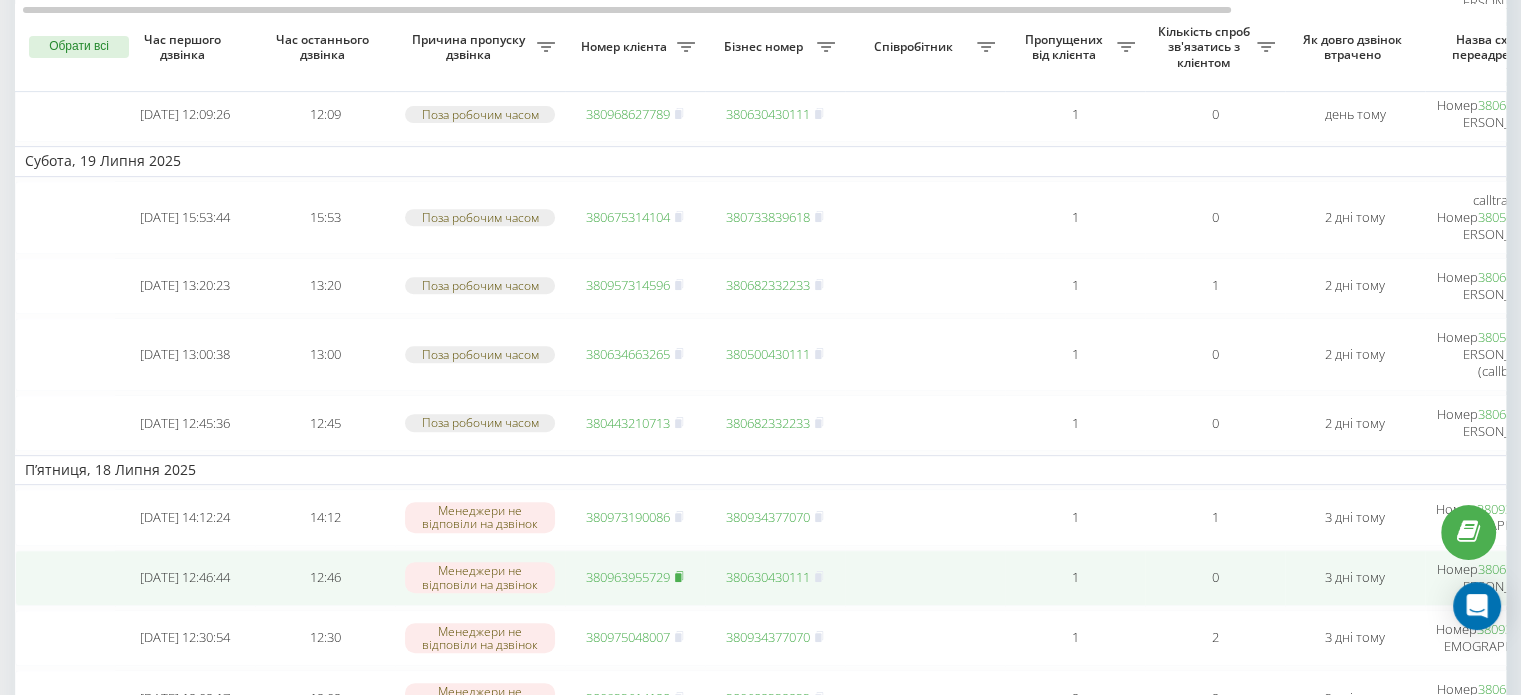 click 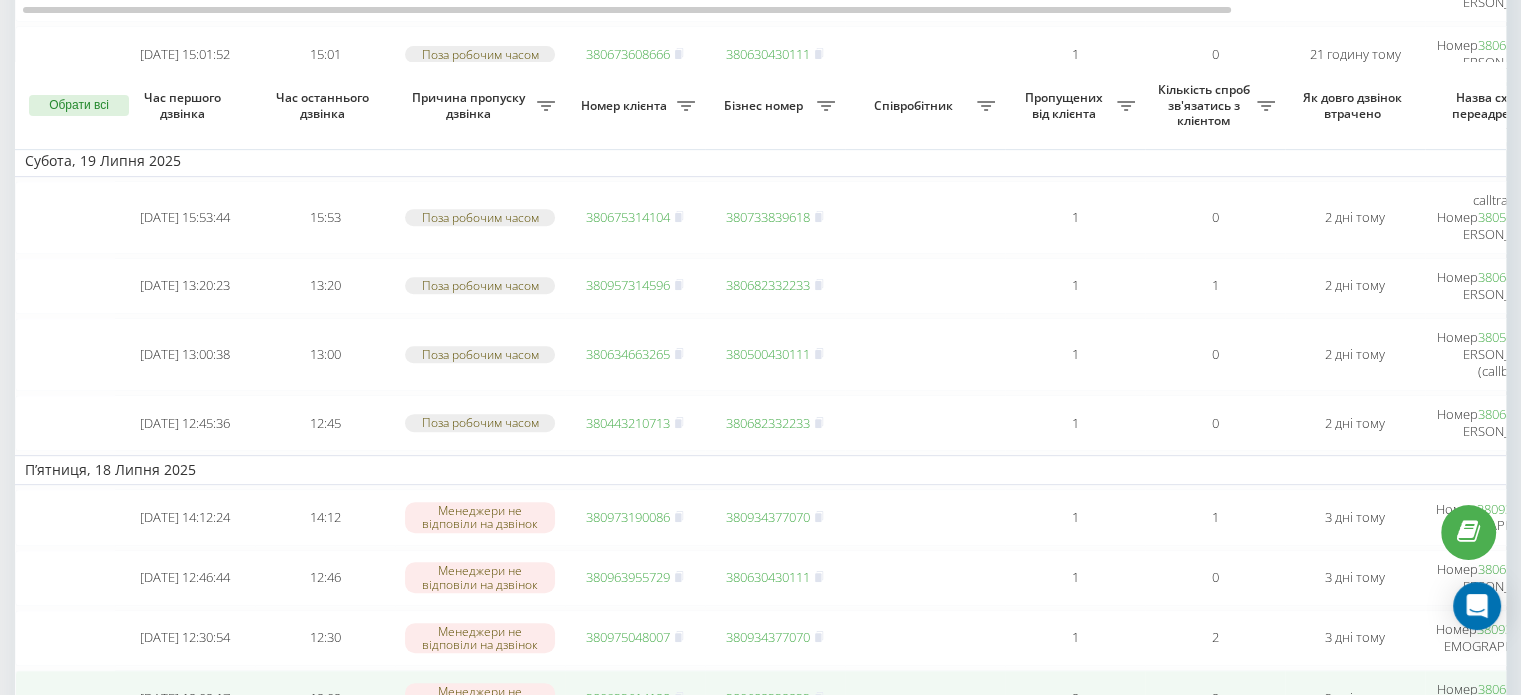scroll, scrollTop: 900, scrollLeft: 0, axis: vertical 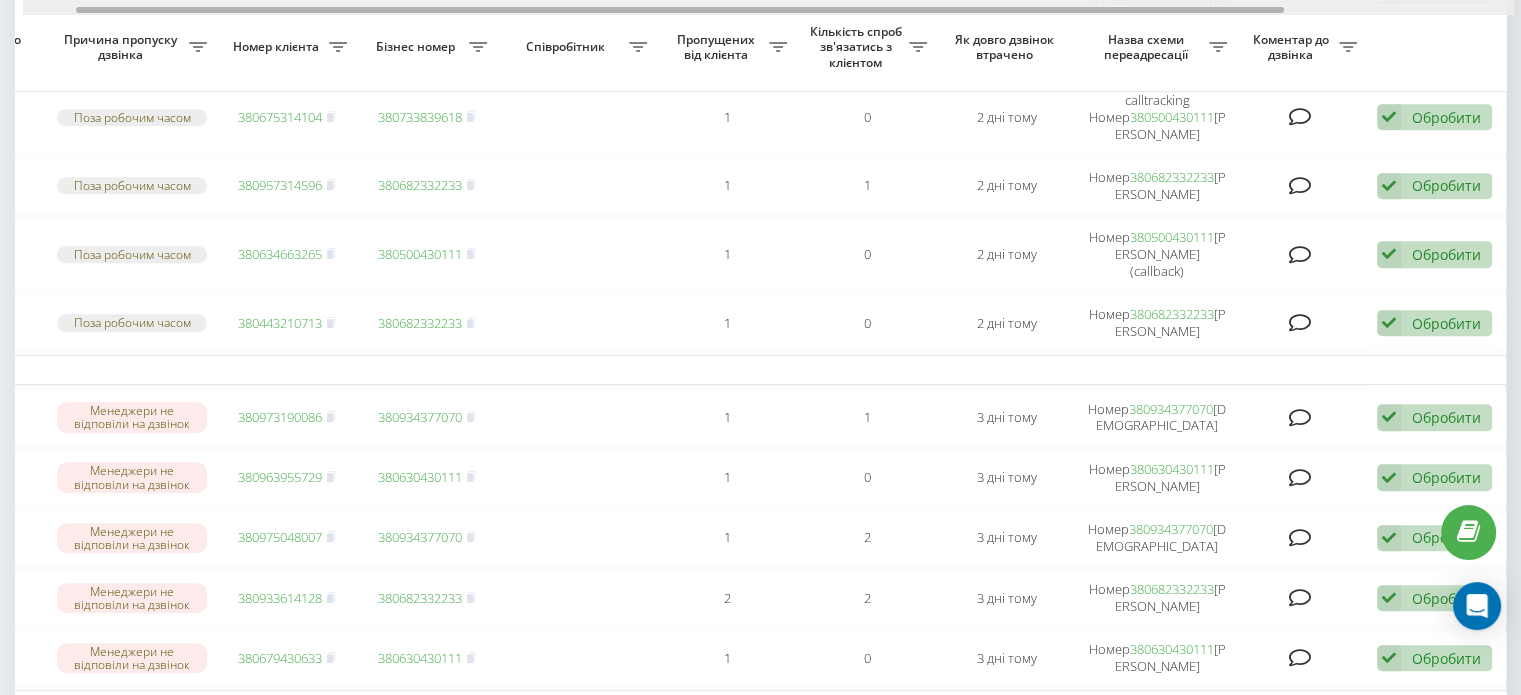 drag, startPoint x: 372, startPoint y: 9, endPoint x: 669, endPoint y: 83, distance: 306.08005 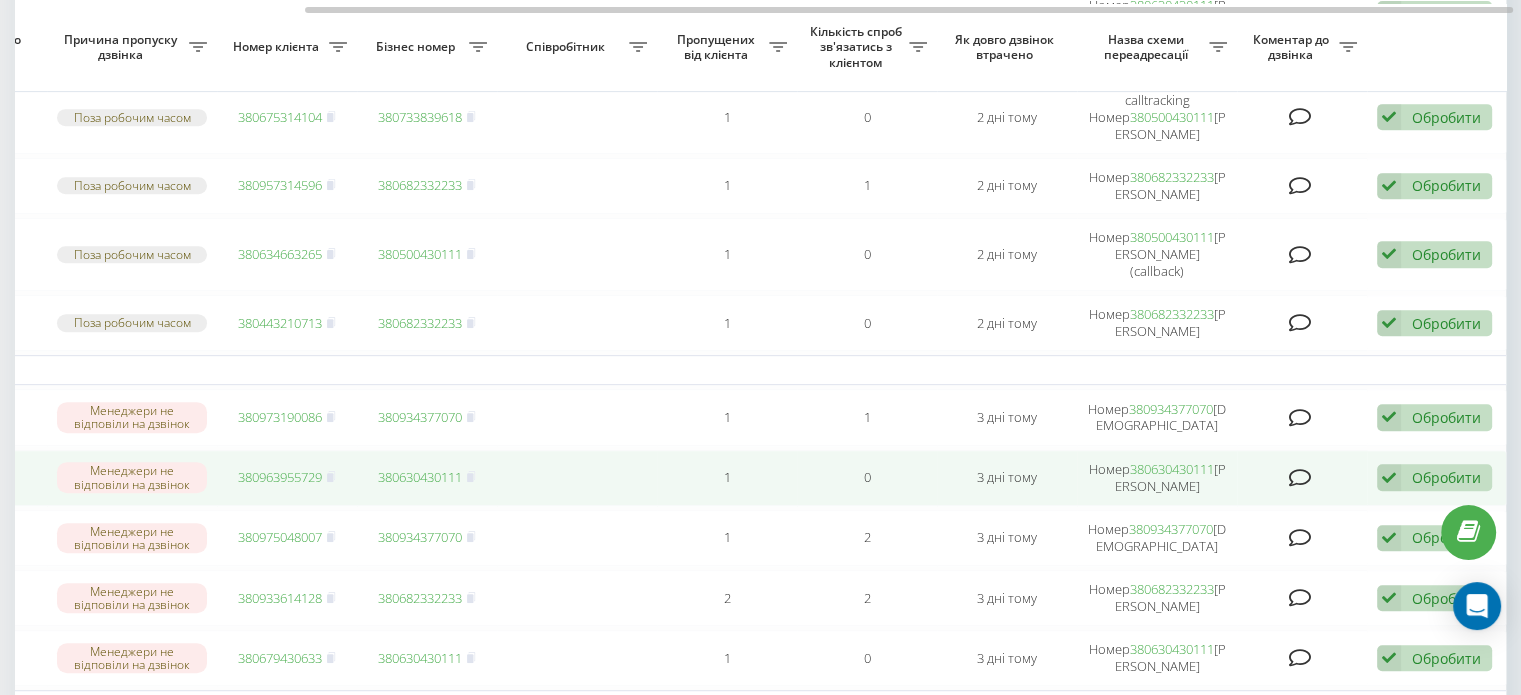 click on "Обробити" at bounding box center [1446, 477] 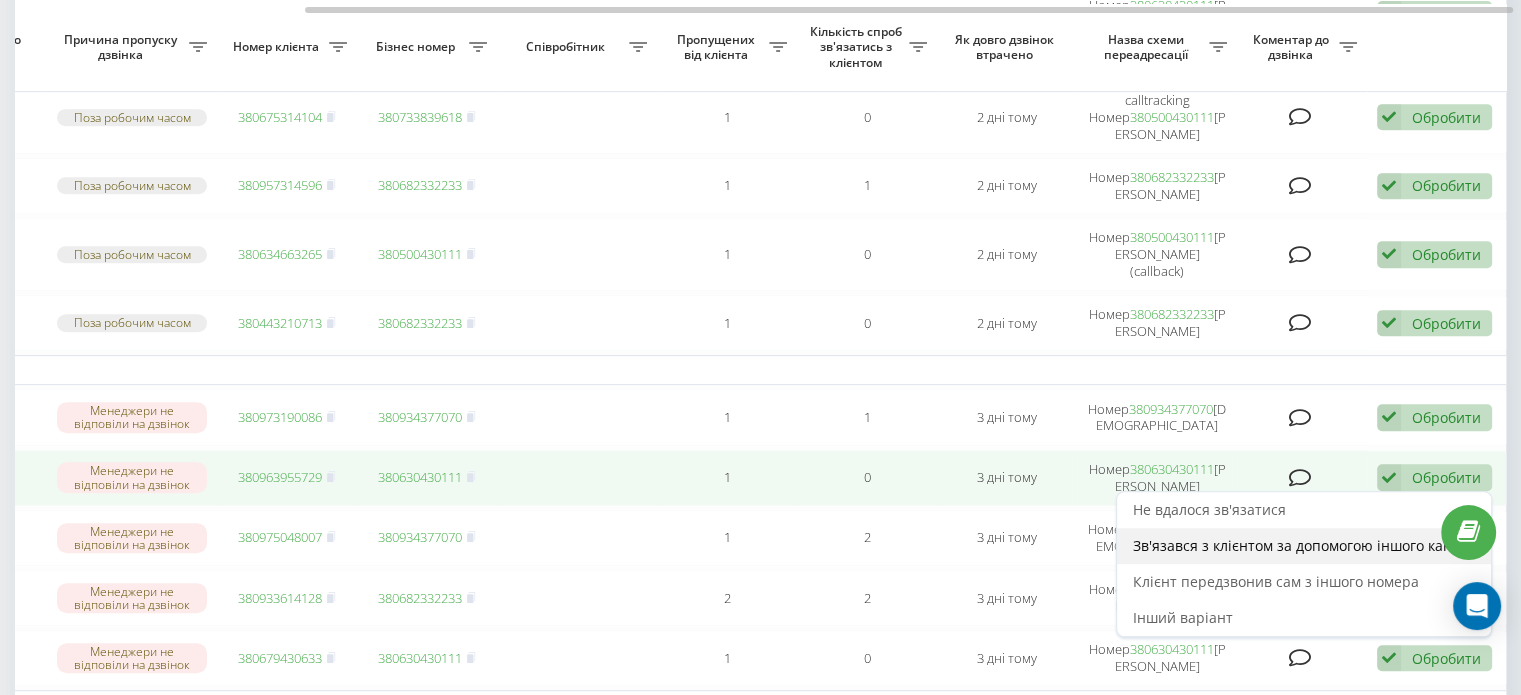 click on "Зв'язався з клієнтом за допомогою іншого каналу" at bounding box center [1304, 546] 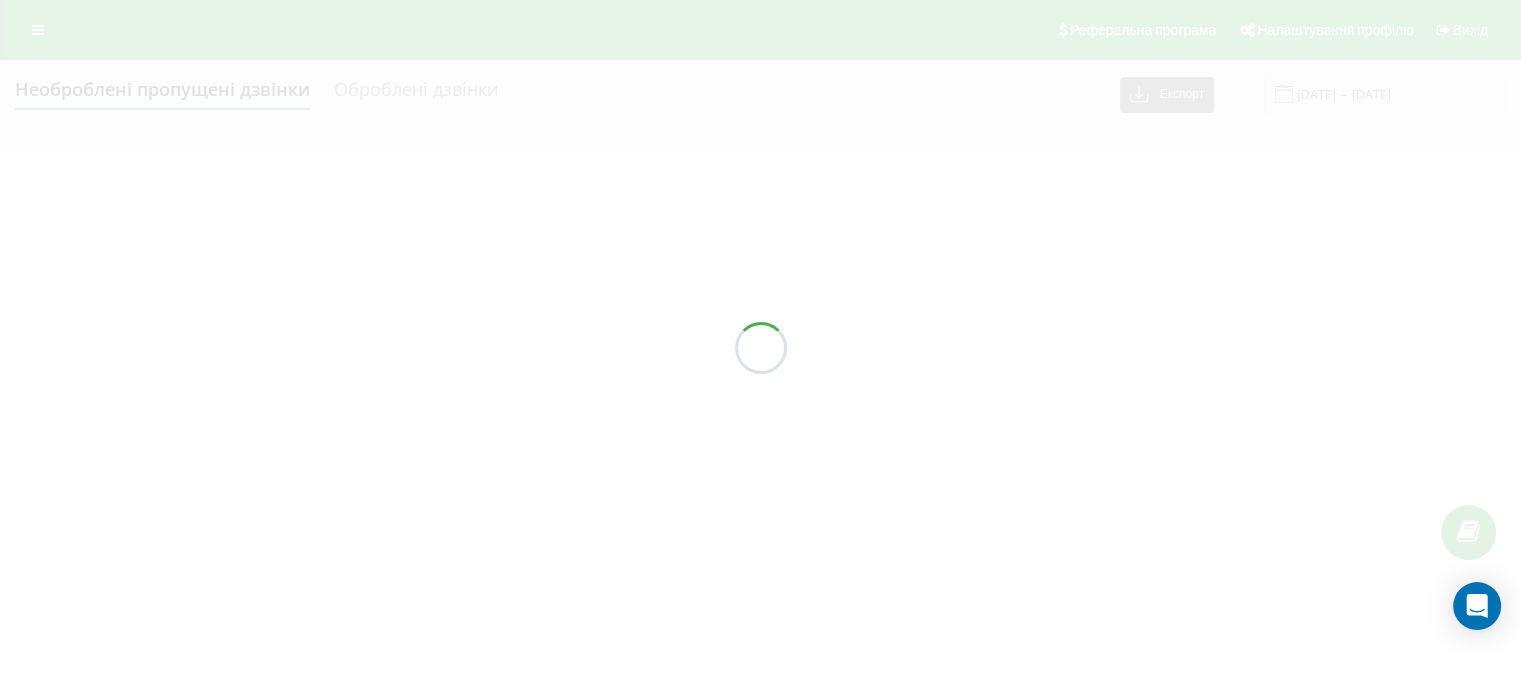 scroll, scrollTop: 0, scrollLeft: 0, axis: both 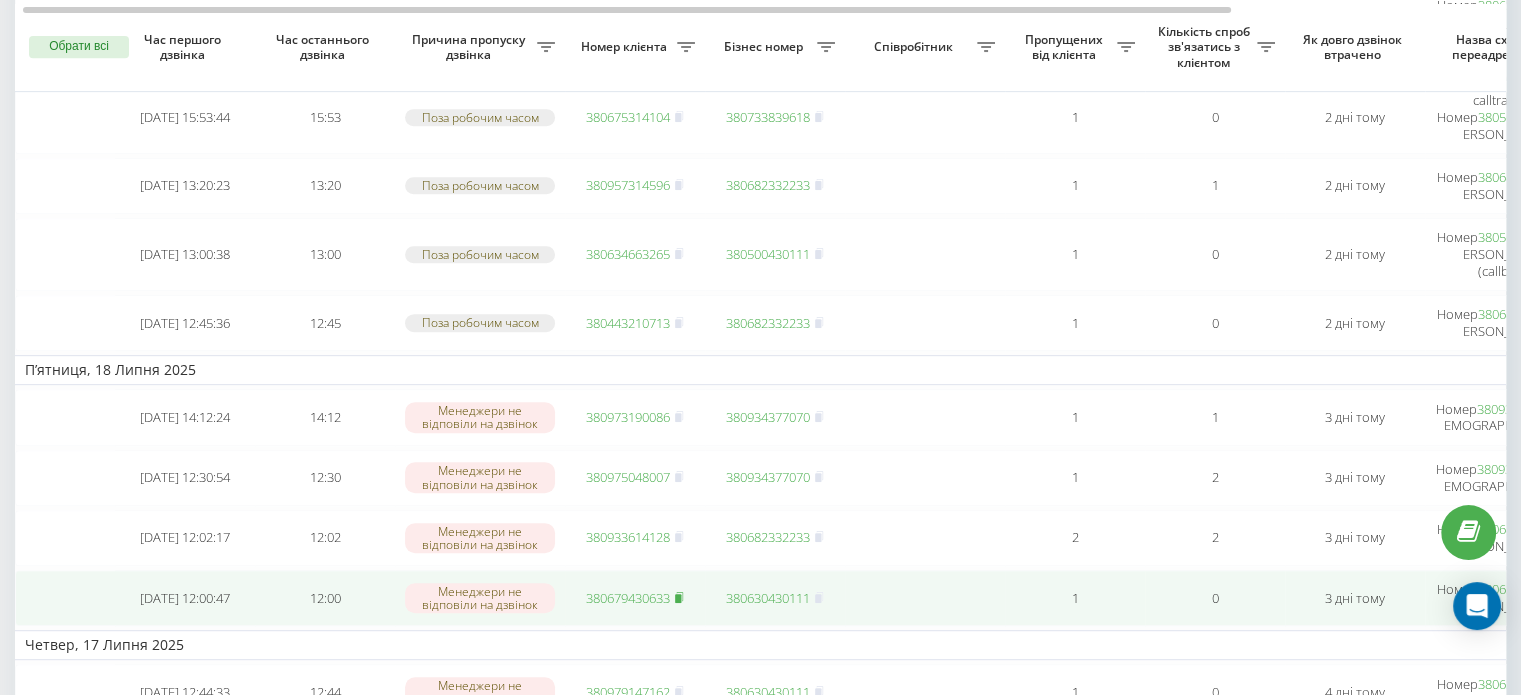 click 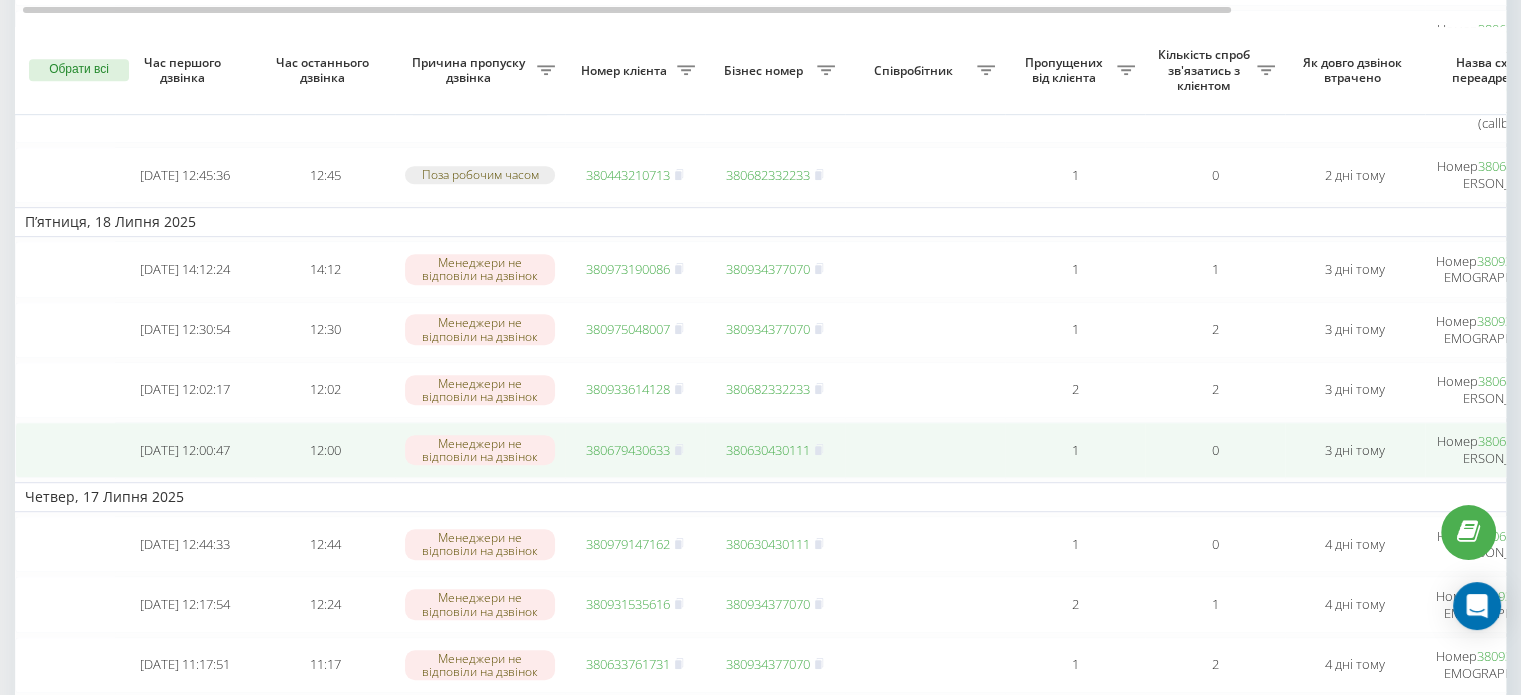 scroll, scrollTop: 1100, scrollLeft: 0, axis: vertical 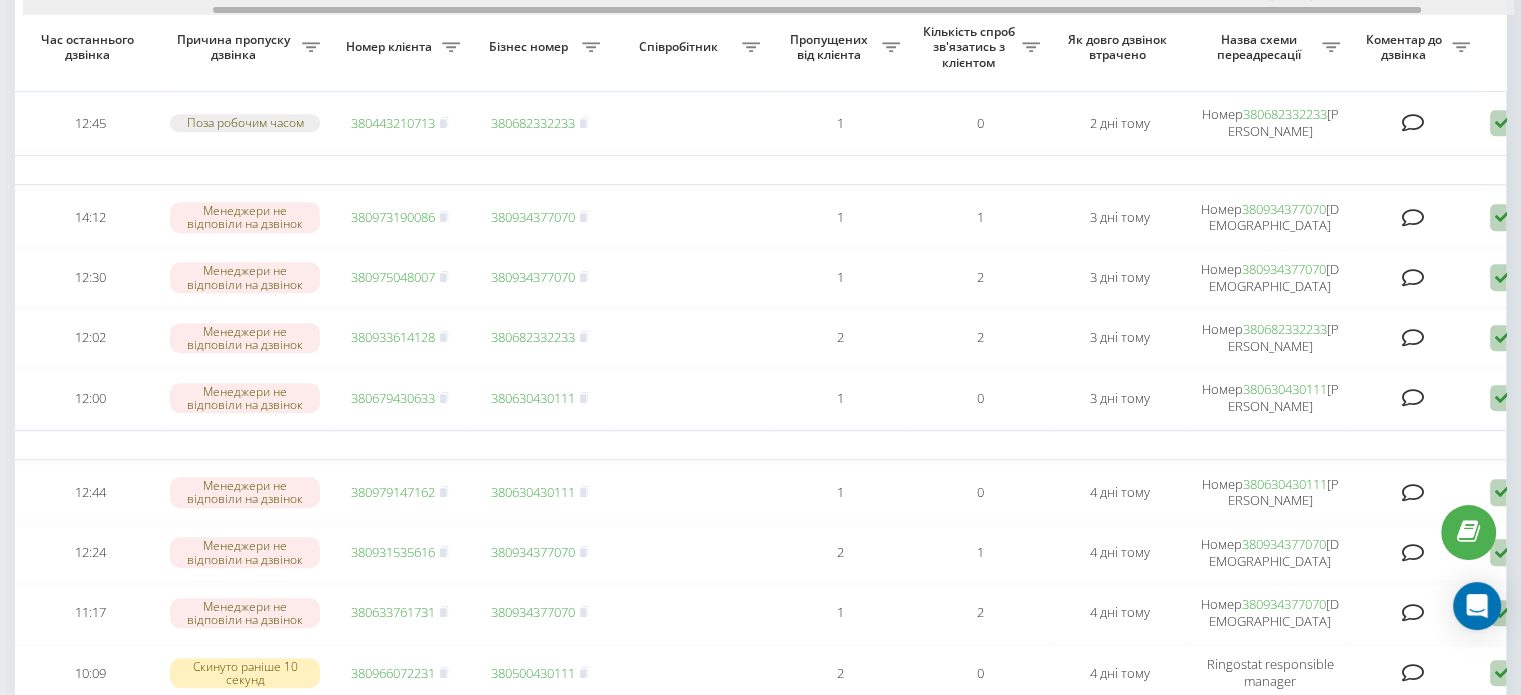drag, startPoint x: 334, startPoint y: 7, endPoint x: 525, endPoint y: 11, distance: 191.04189 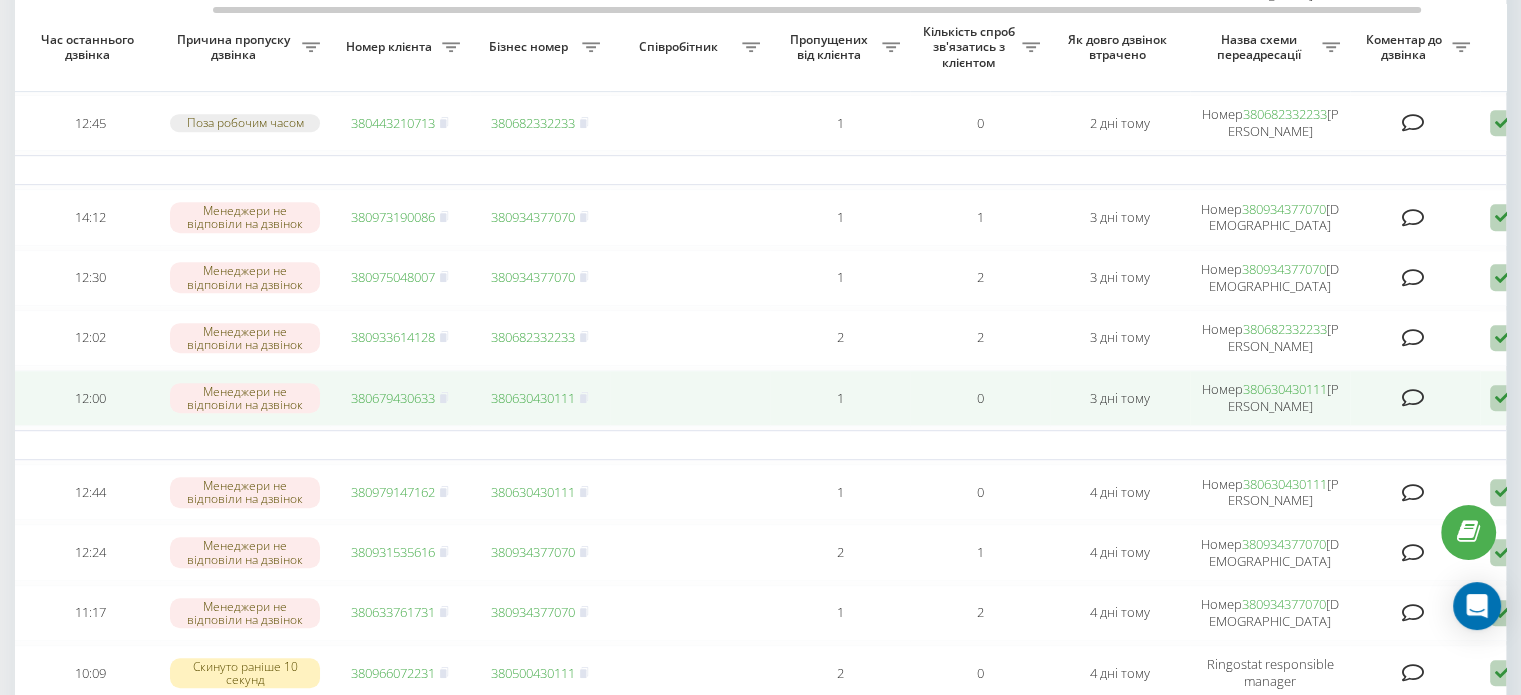 click at bounding box center [1502, 398] 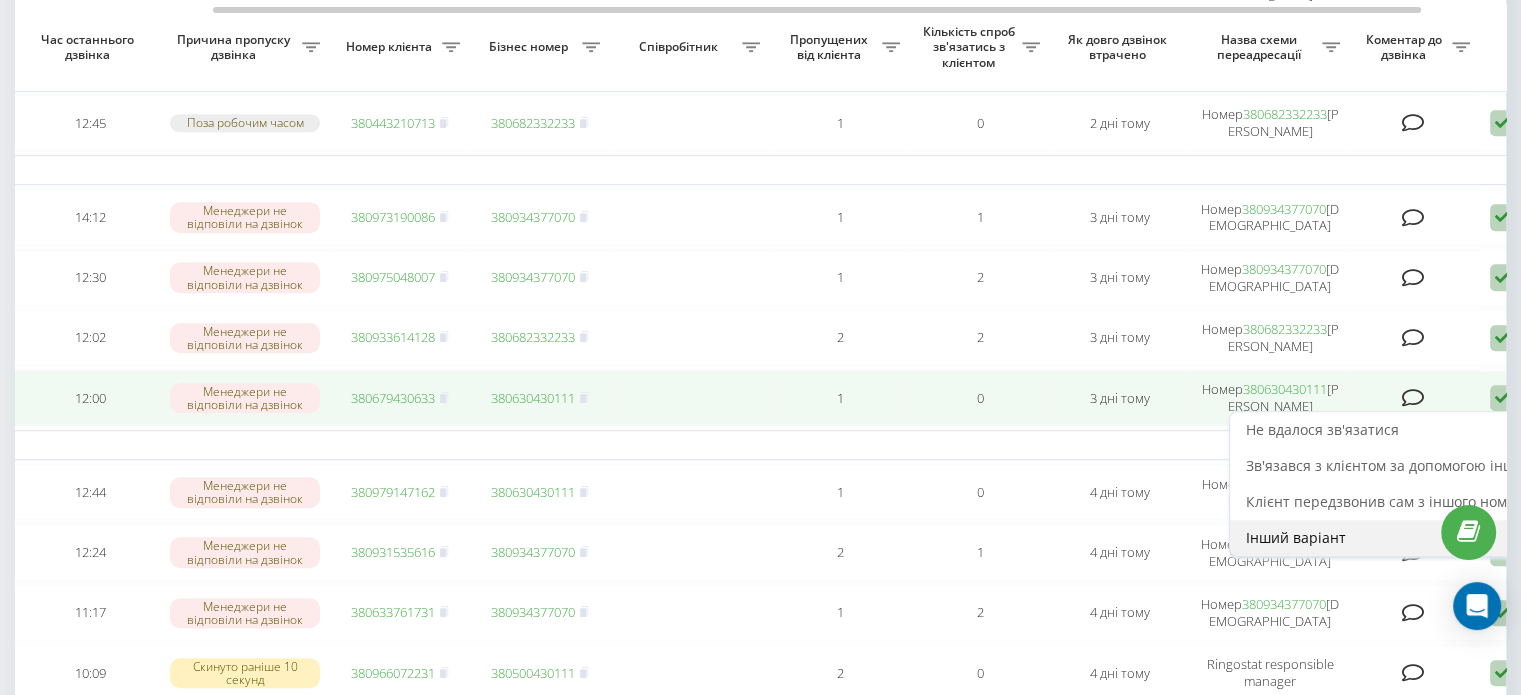 click on "Інший варіант" at bounding box center (1296, 537) 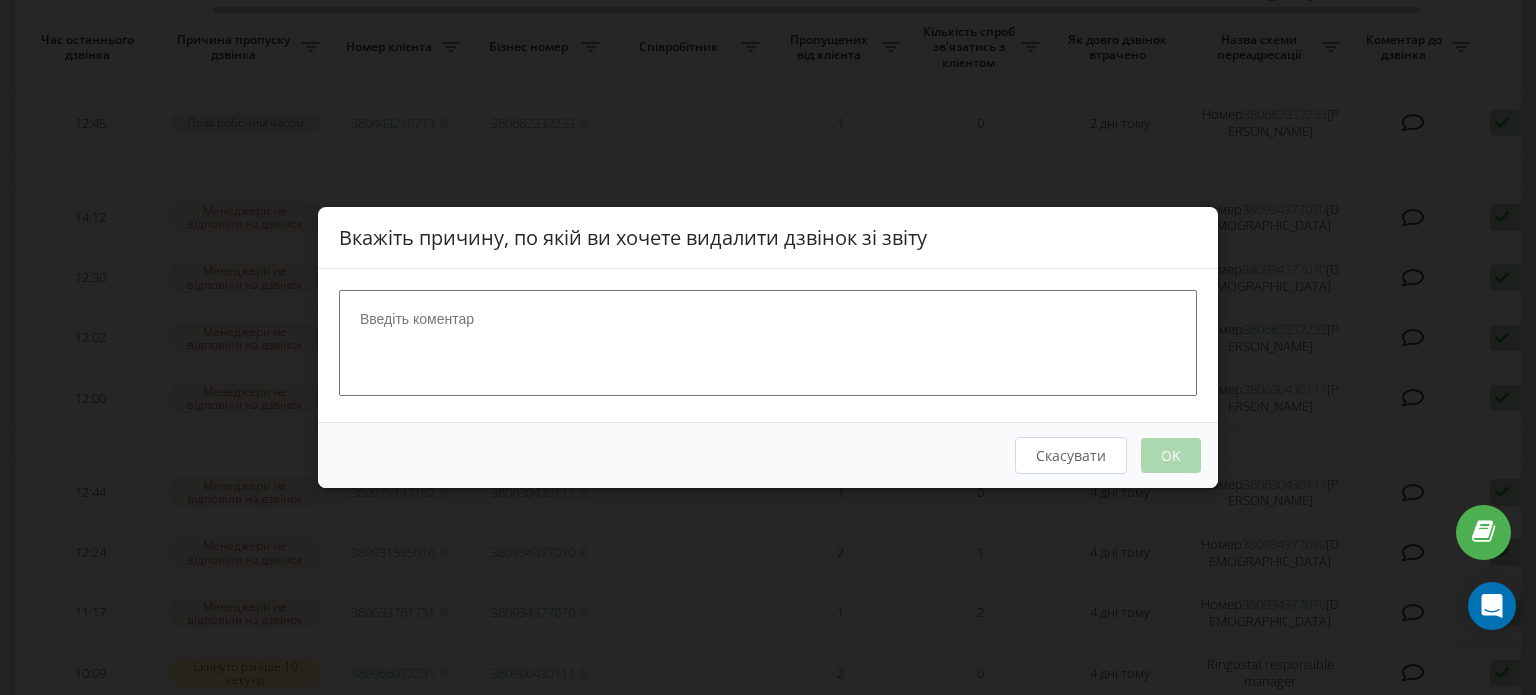 click at bounding box center (768, 343) 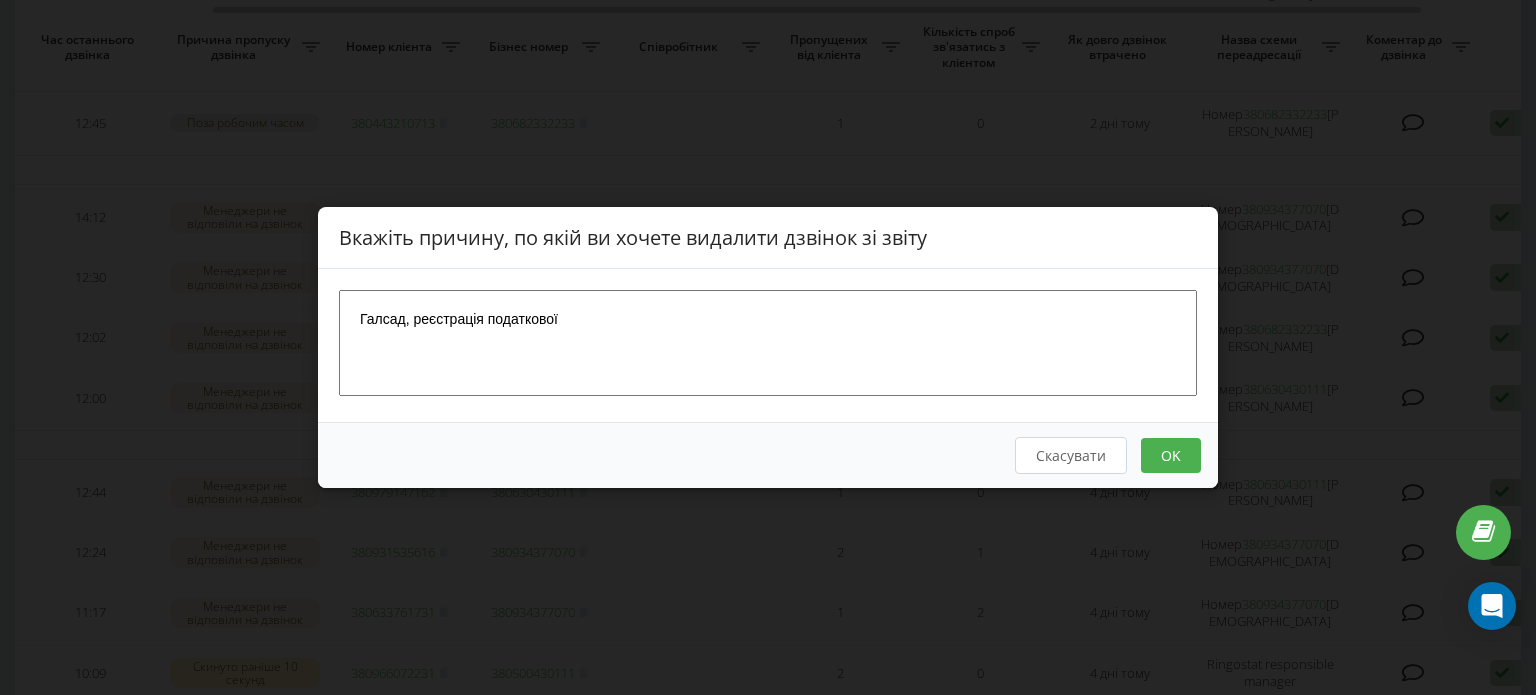 type on "Галсад, реєстрація податкової" 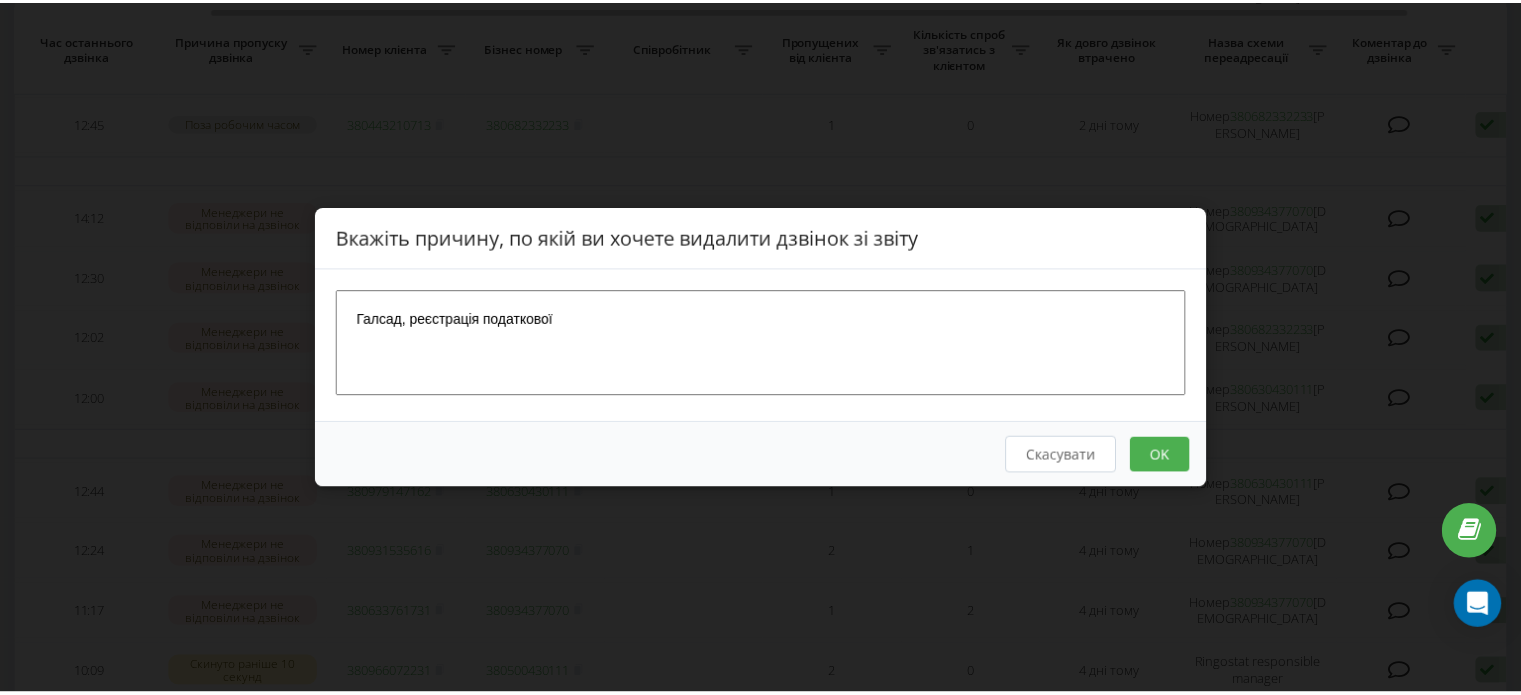 scroll, scrollTop: 0, scrollLeft: 0, axis: both 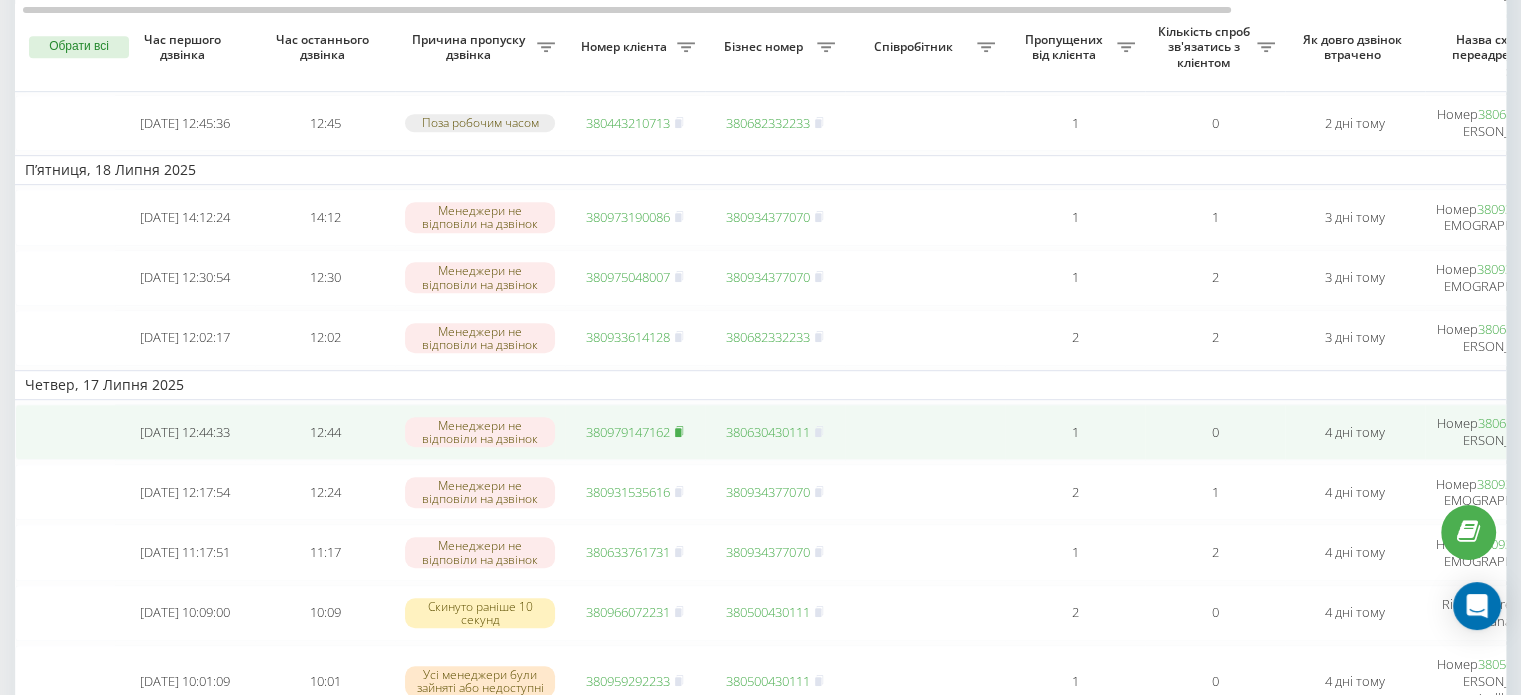 click 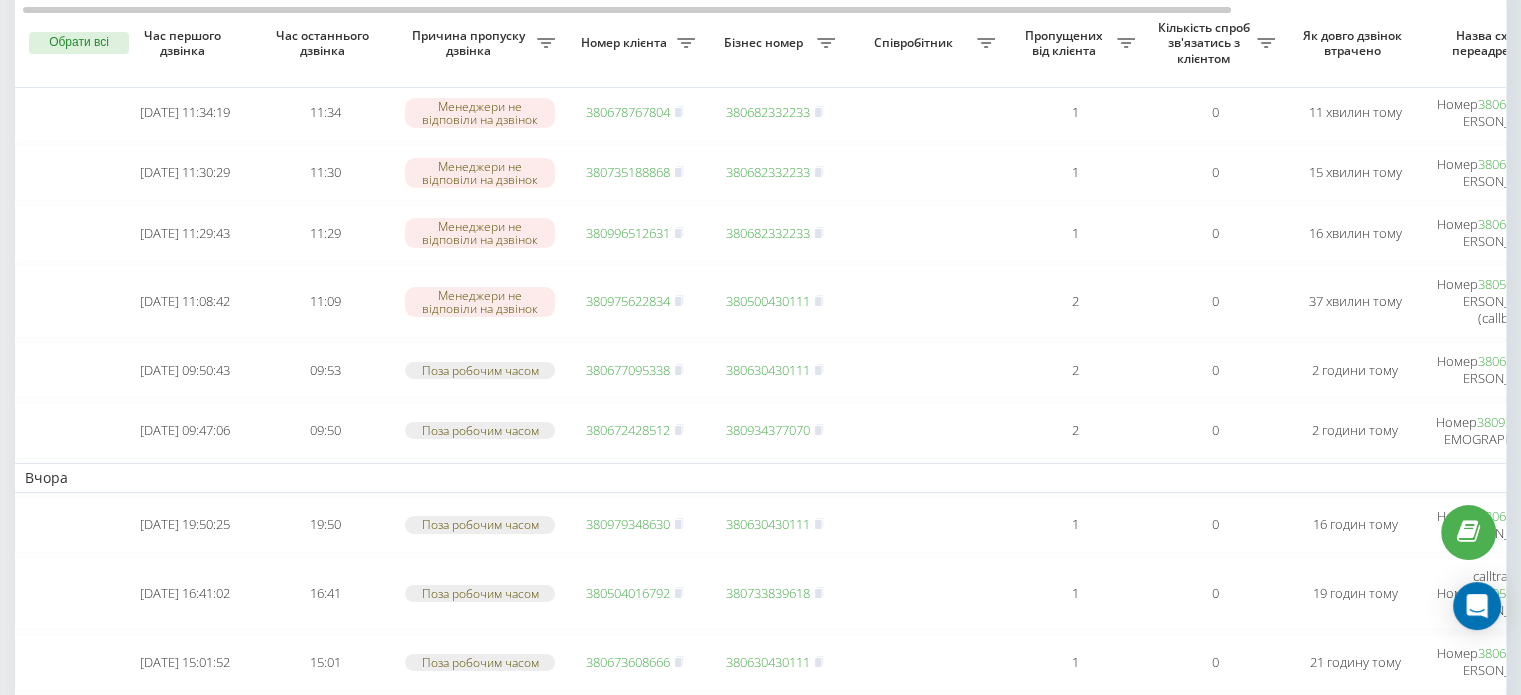 scroll, scrollTop: 0, scrollLeft: 0, axis: both 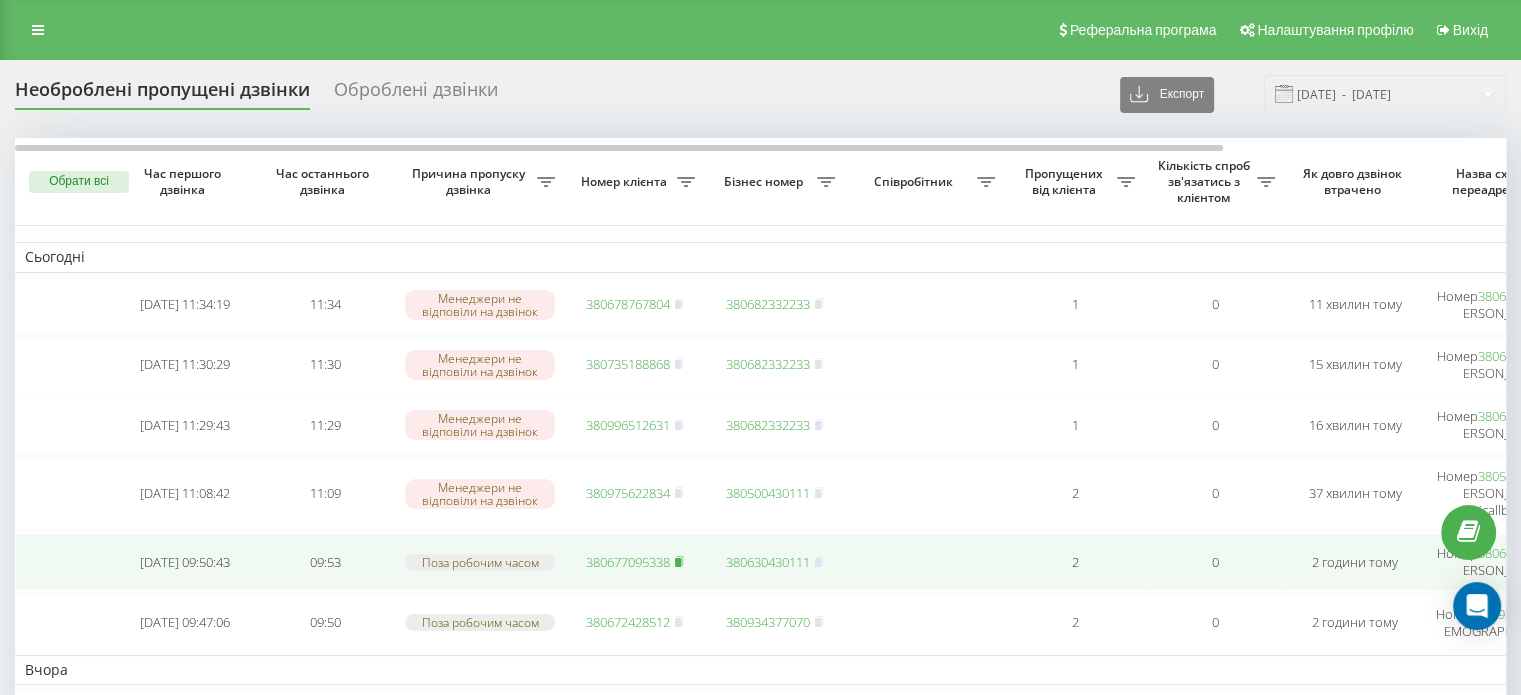 click 